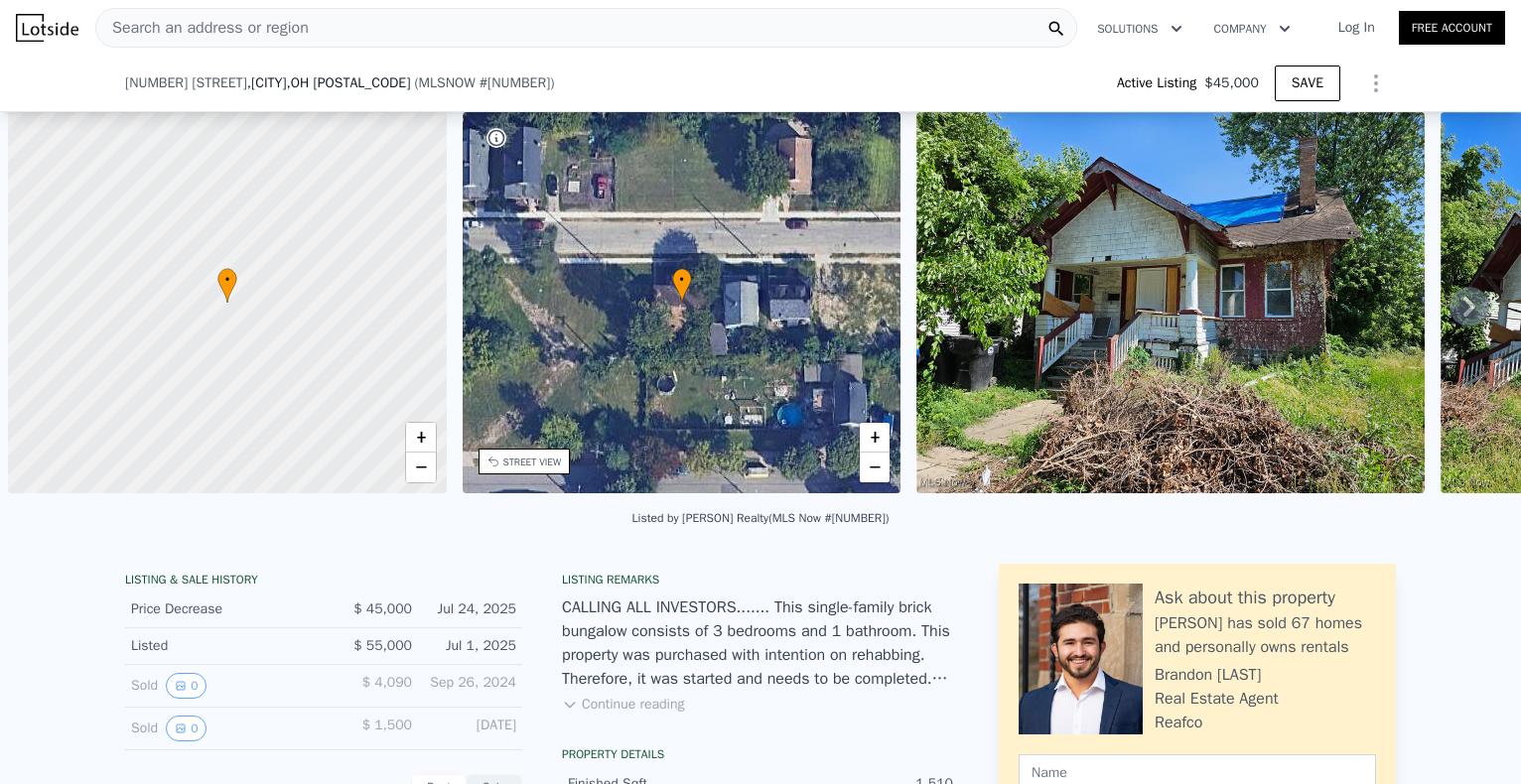 scroll, scrollTop: 0, scrollLeft: 0, axis: both 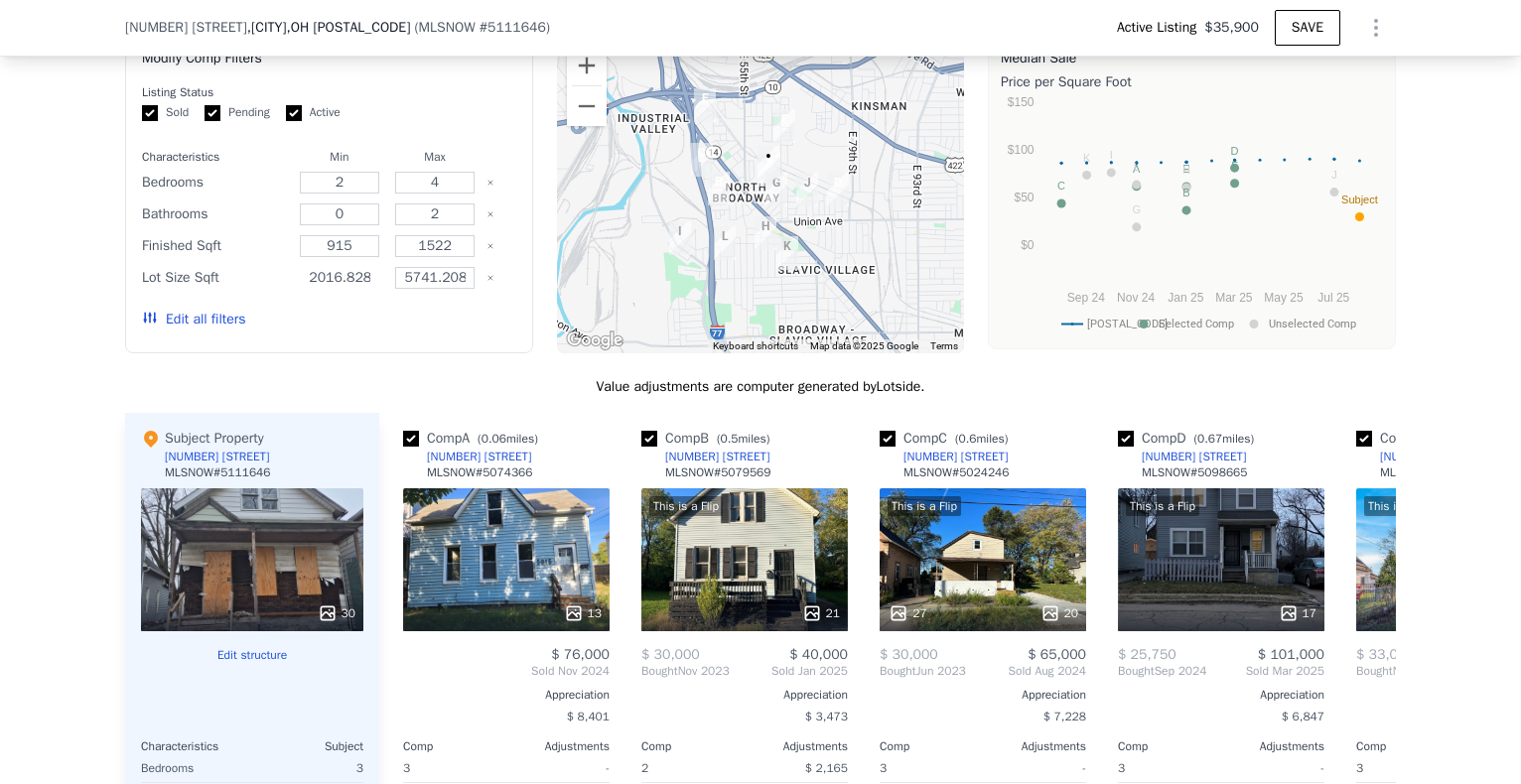 click on "2016.828" at bounding box center [339, 278] 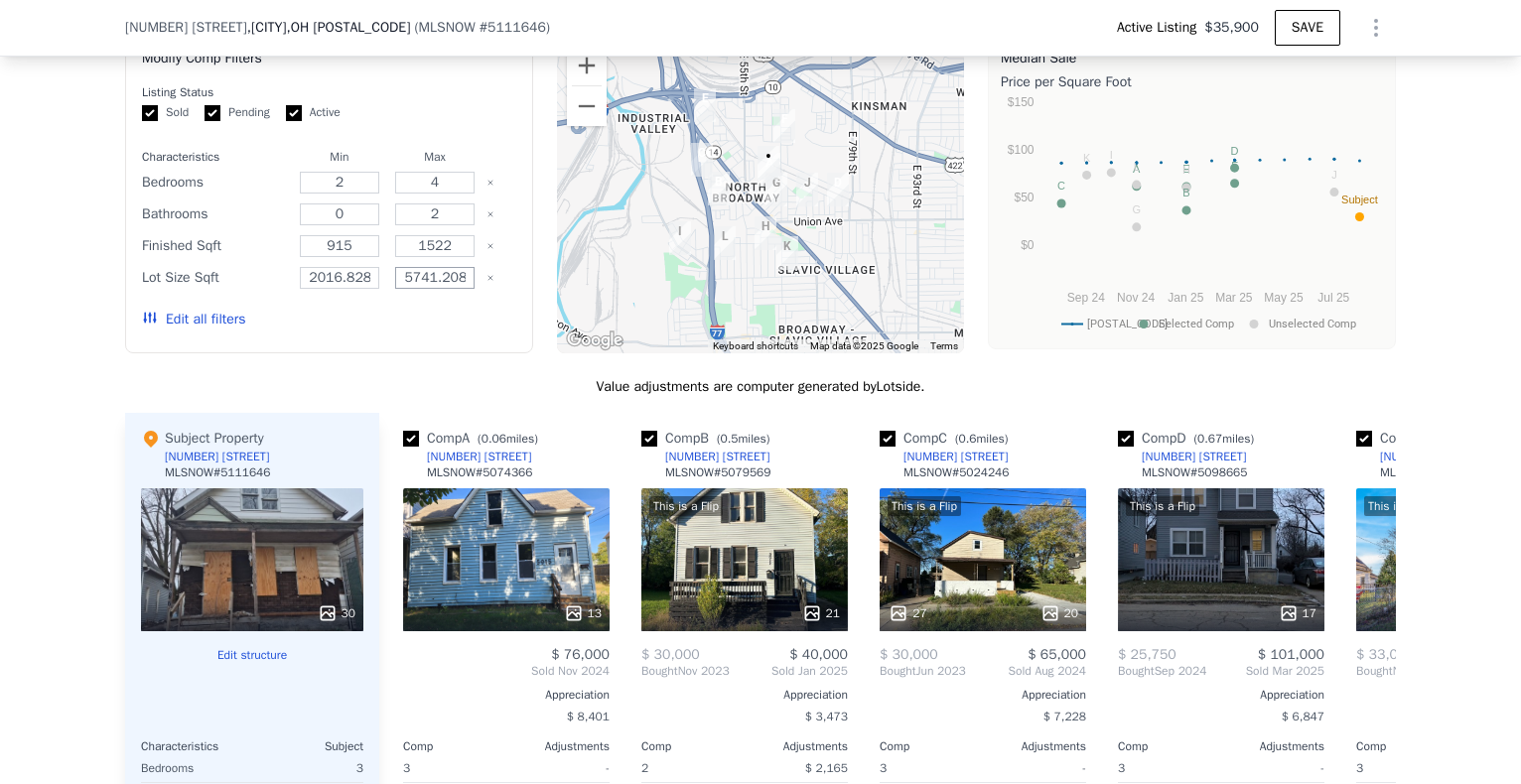click on "5741.208" at bounding box center [434, 278] 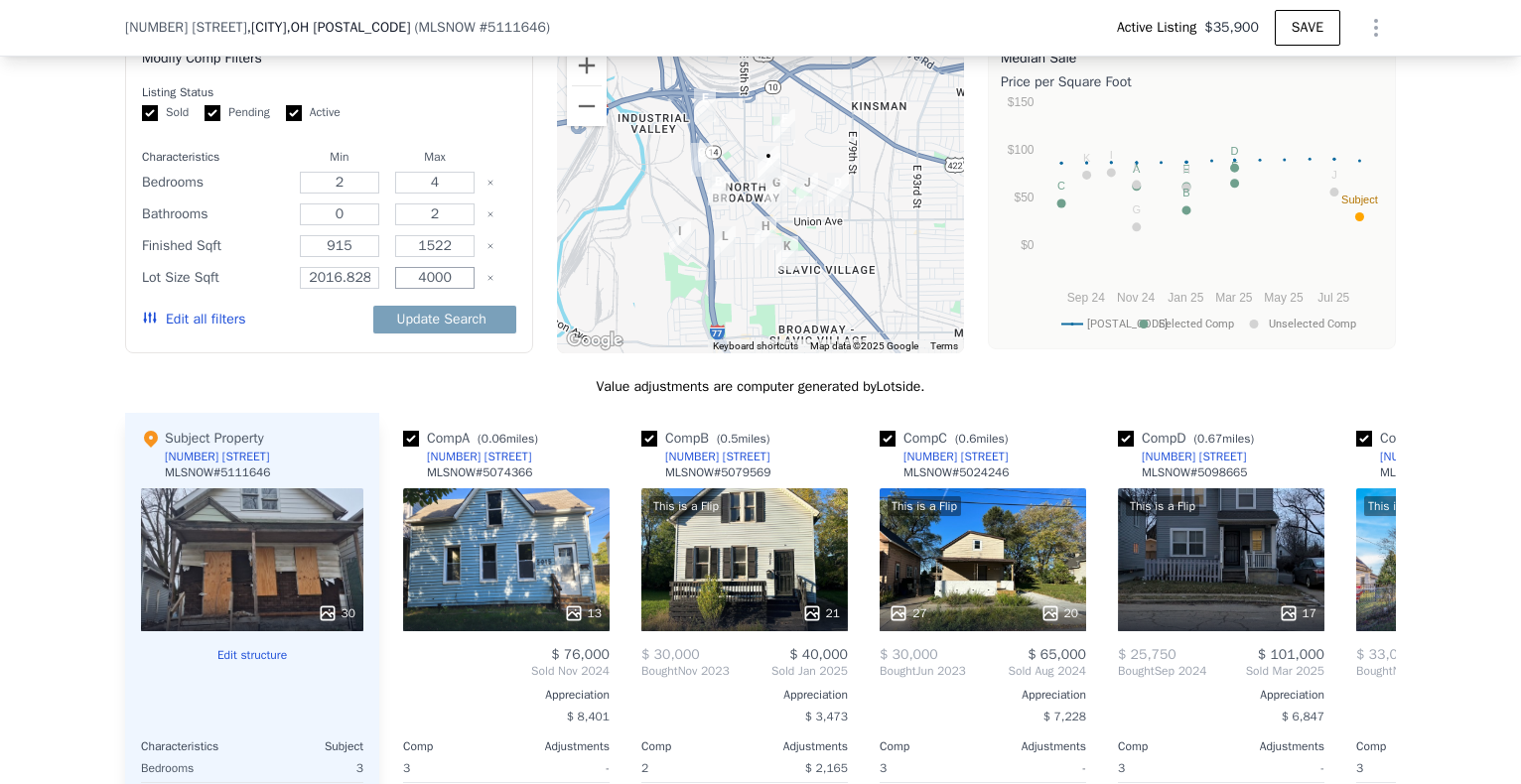 type on "4000" 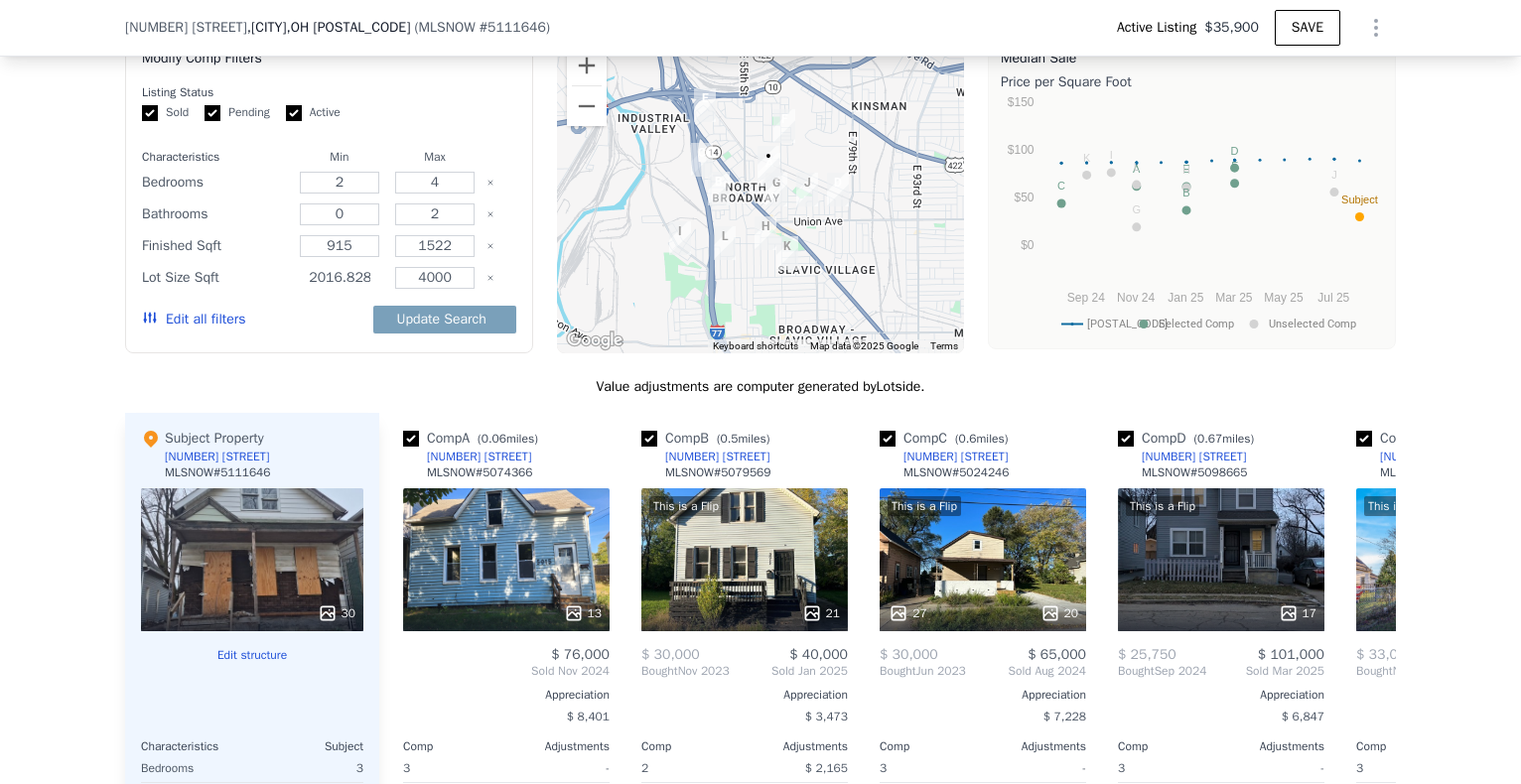 drag, startPoint x: 360, startPoint y: 289, endPoint x: 321, endPoint y: 297, distance: 39.812058 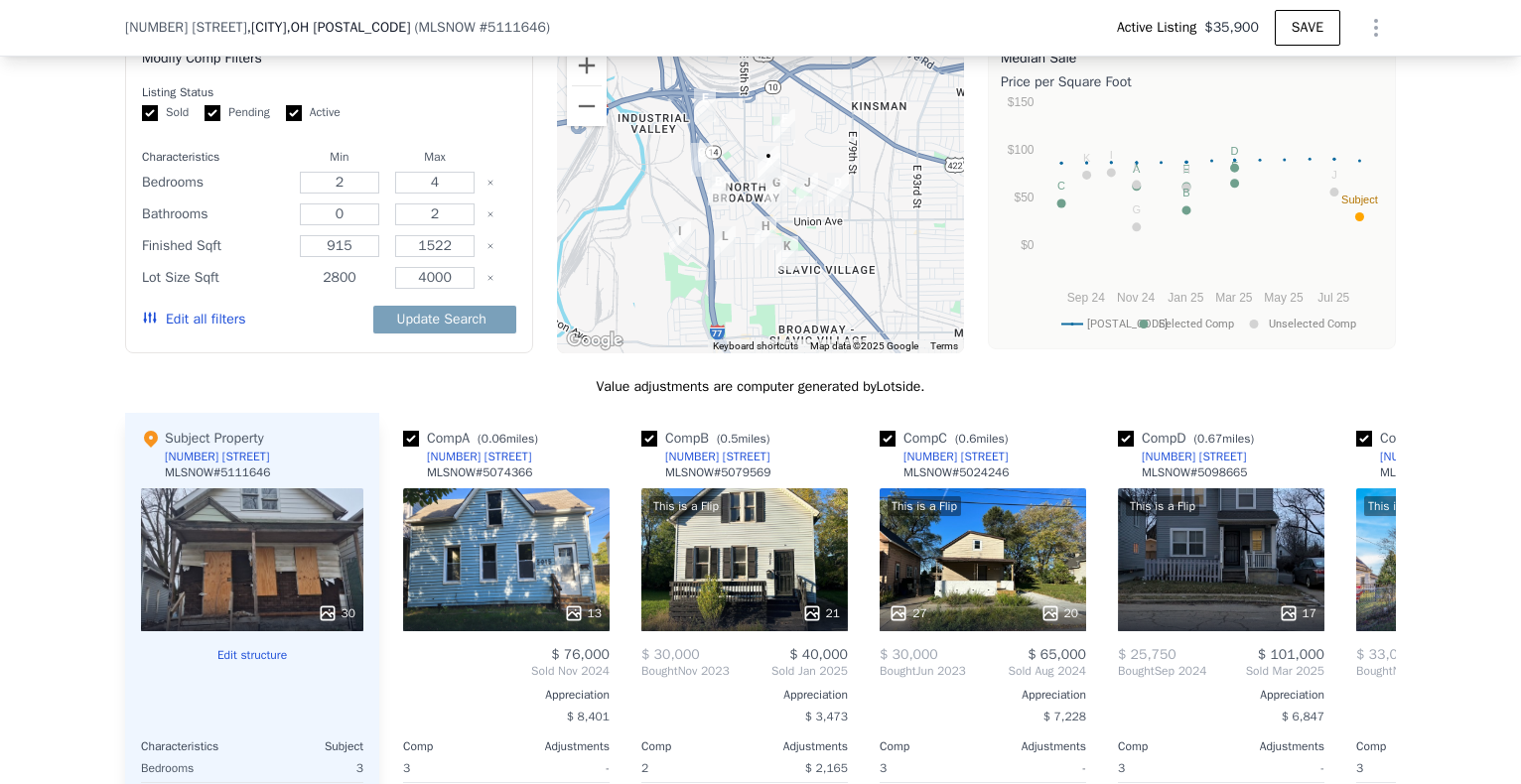 type on "2800" 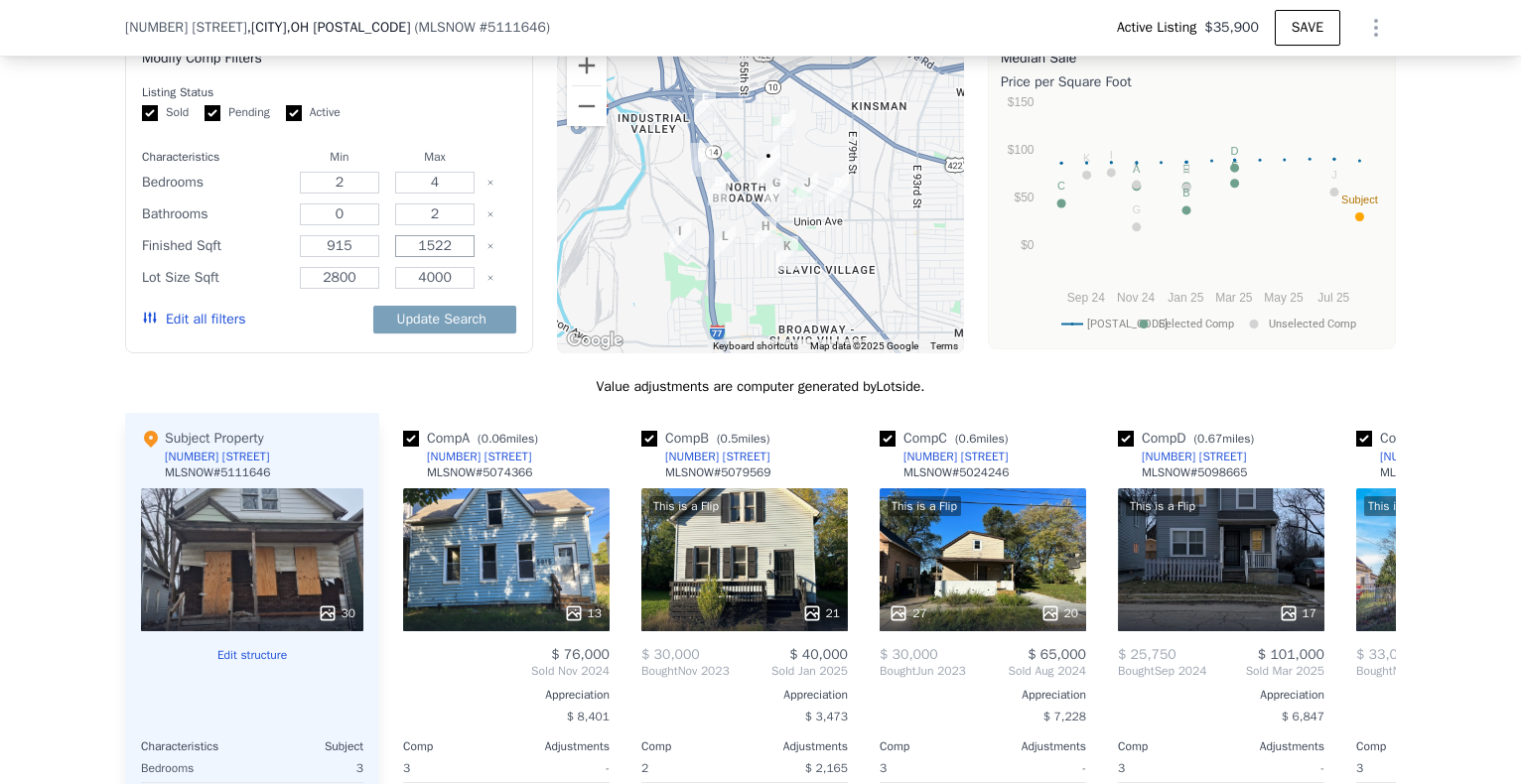 drag, startPoint x: 427, startPoint y: 256, endPoint x: 441, endPoint y: 259, distance: 14.3178211 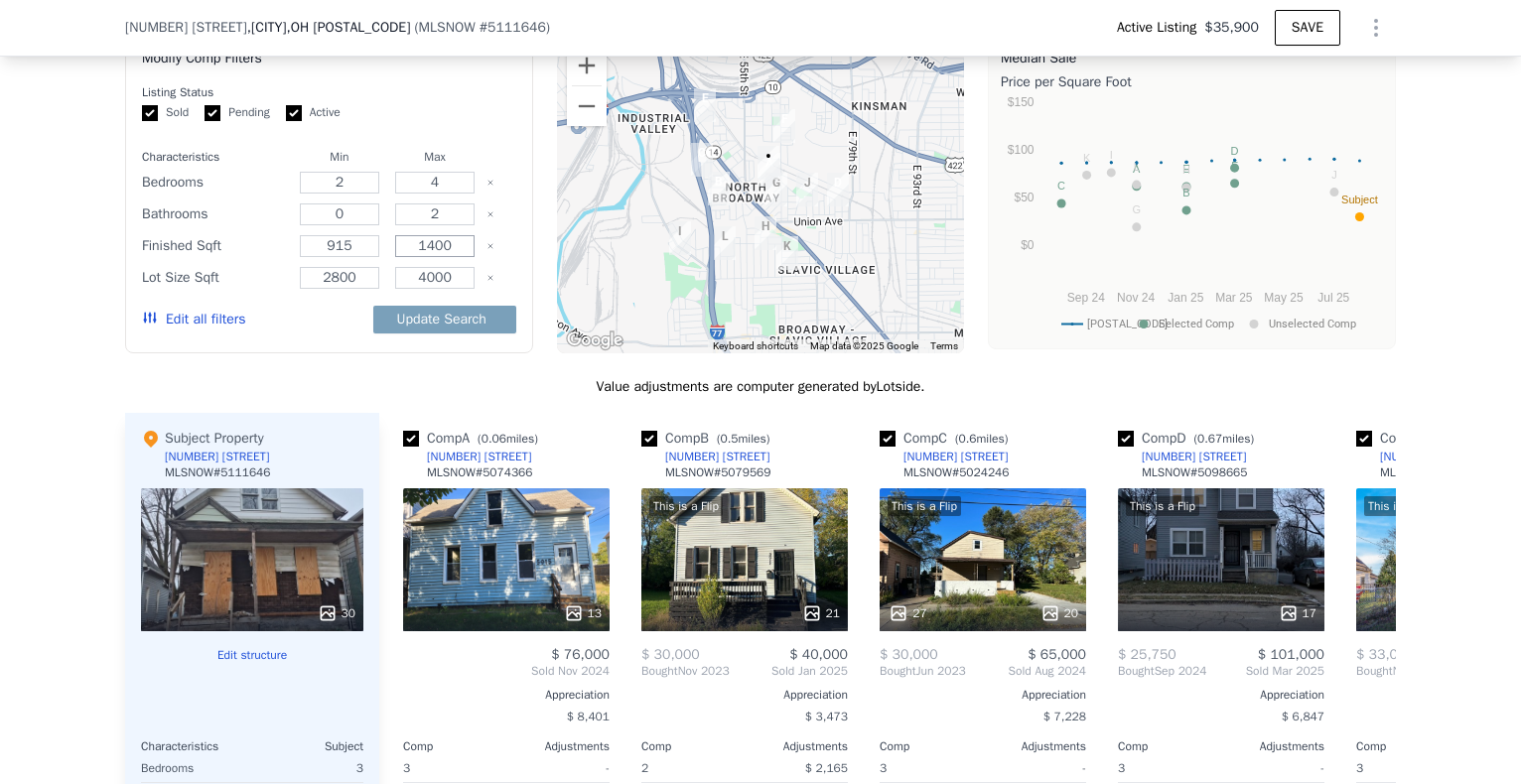 type on "1400" 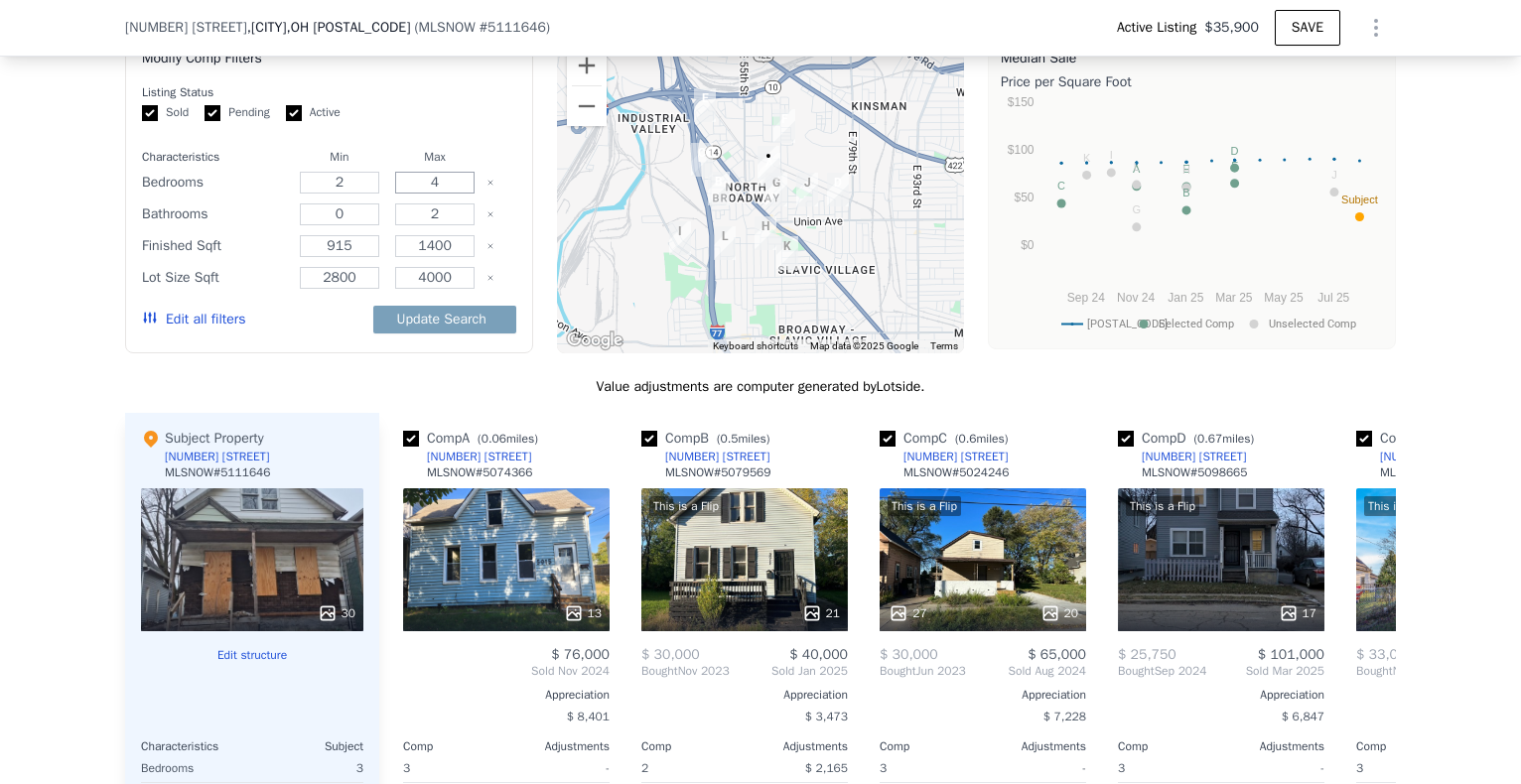 click on "4" at bounding box center (434, 183) 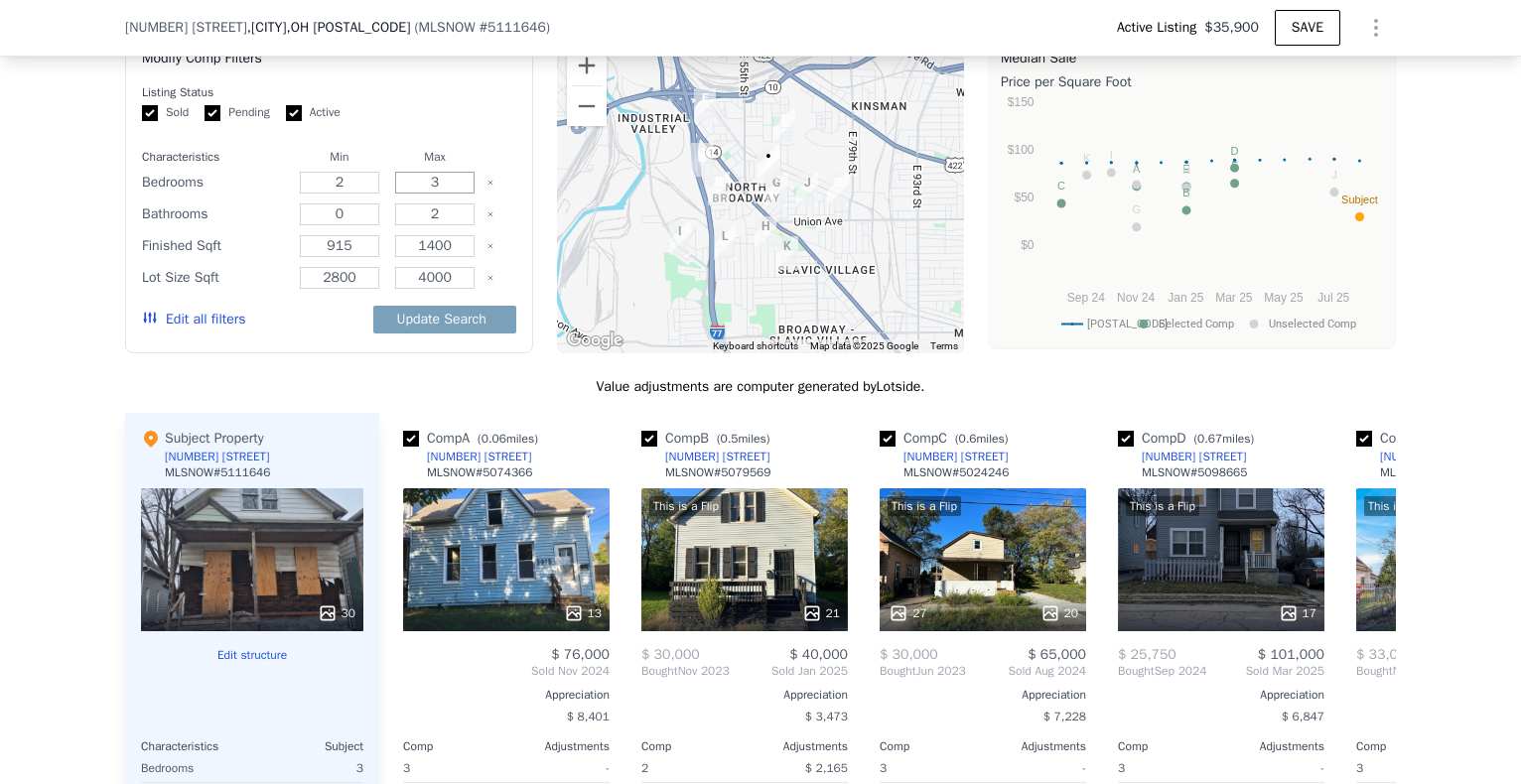 type on "3" 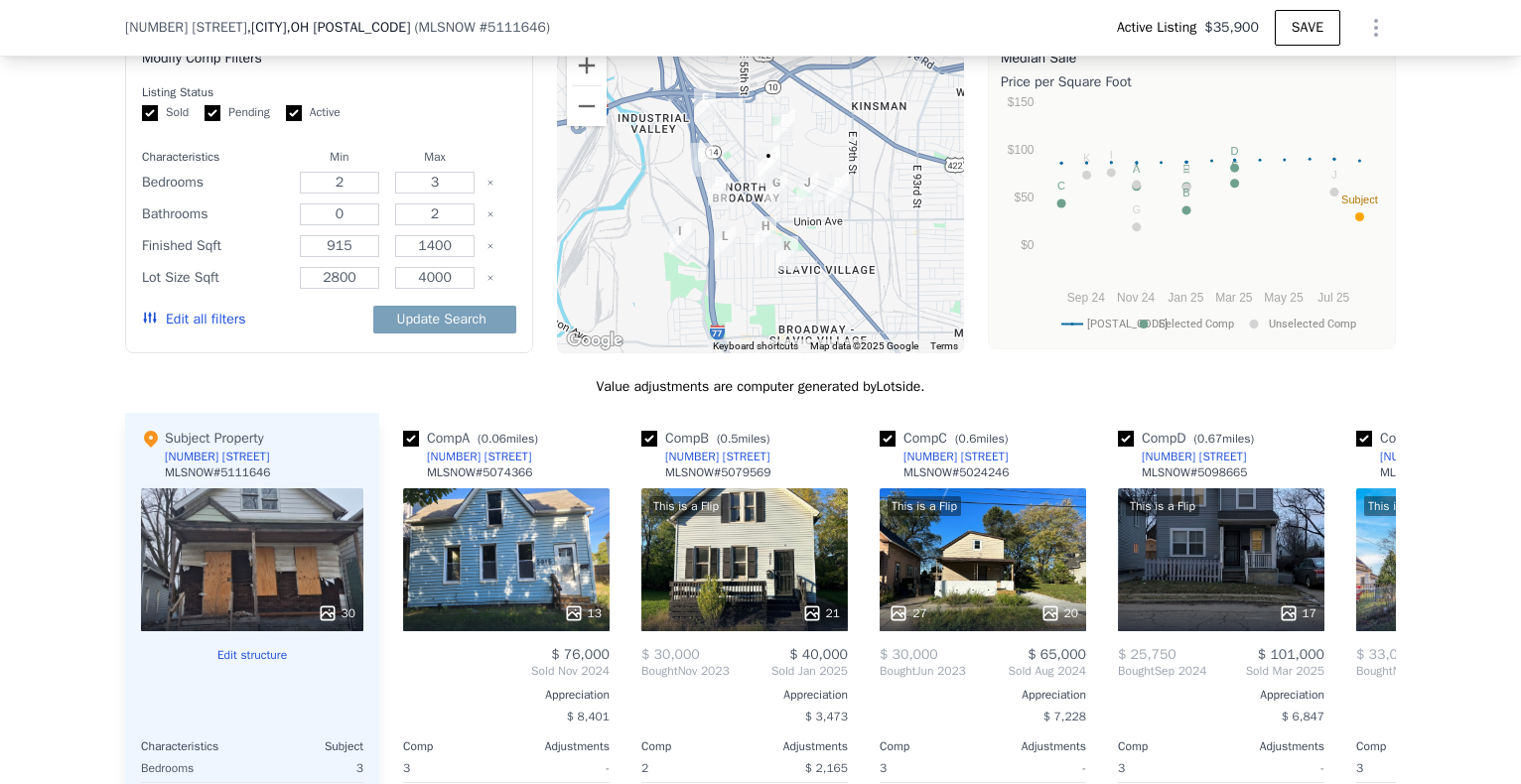 click on "Edit all filters" at bounding box center [194, 320] 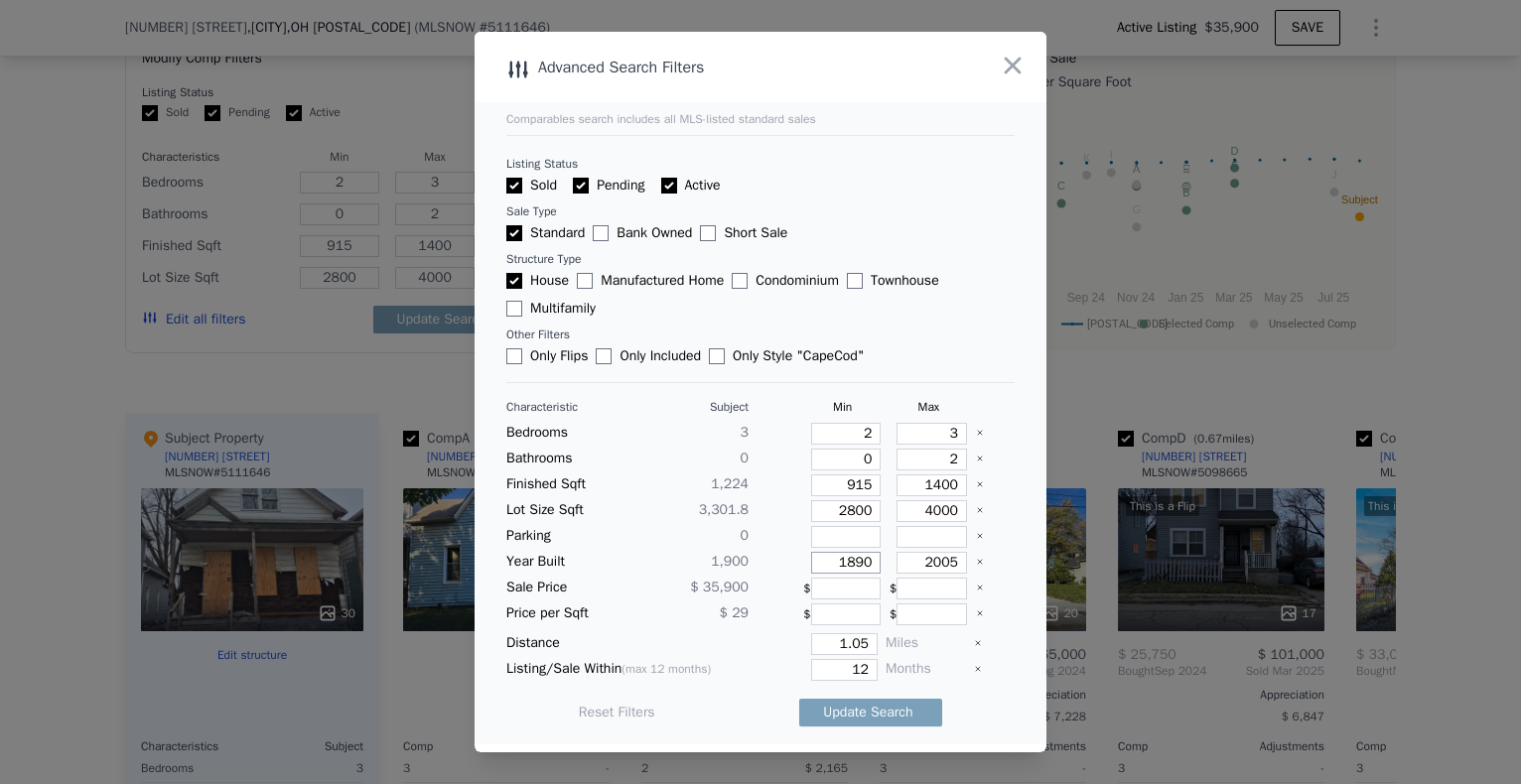 click on "1890" at bounding box center (846, 563) 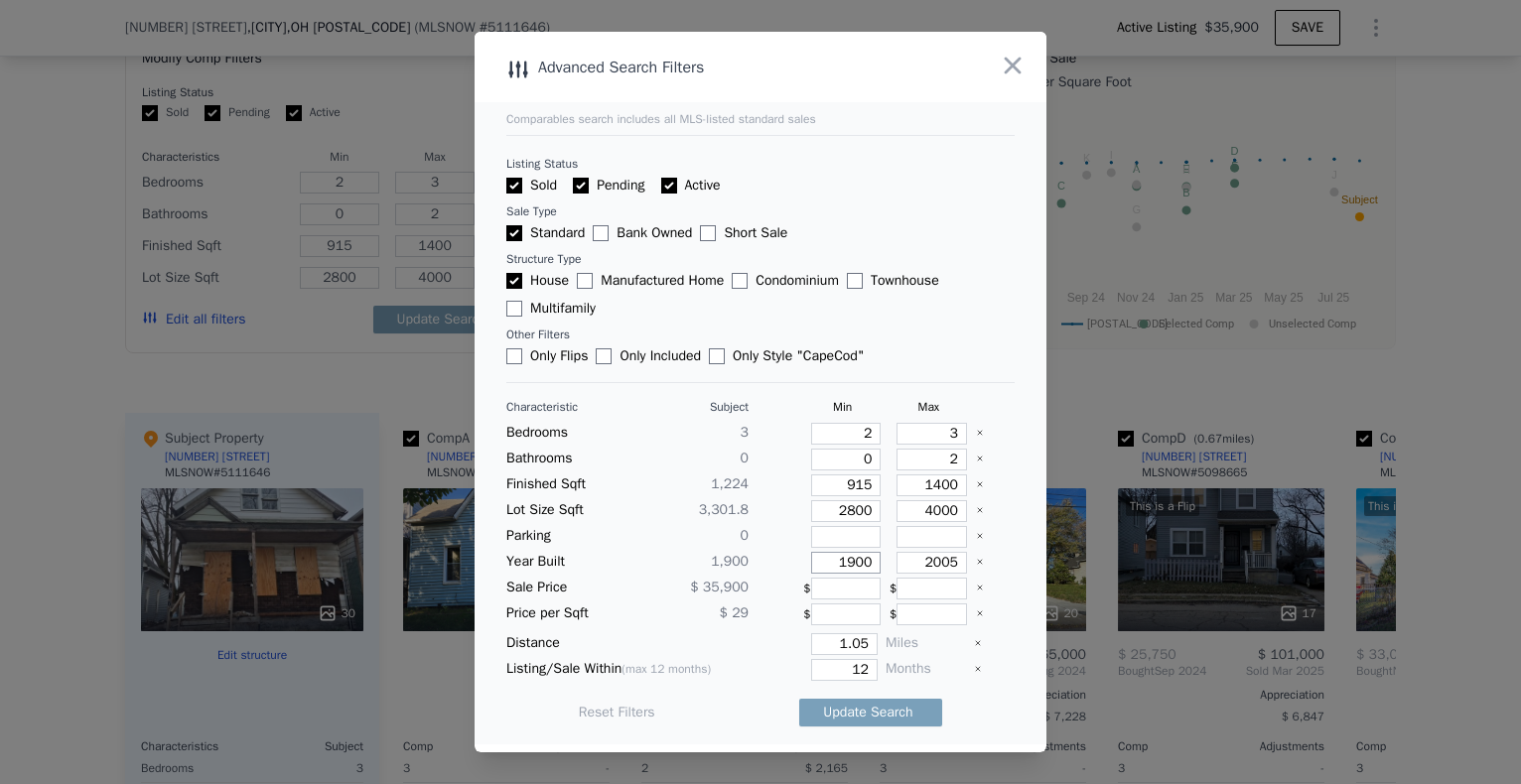 type on "1900" 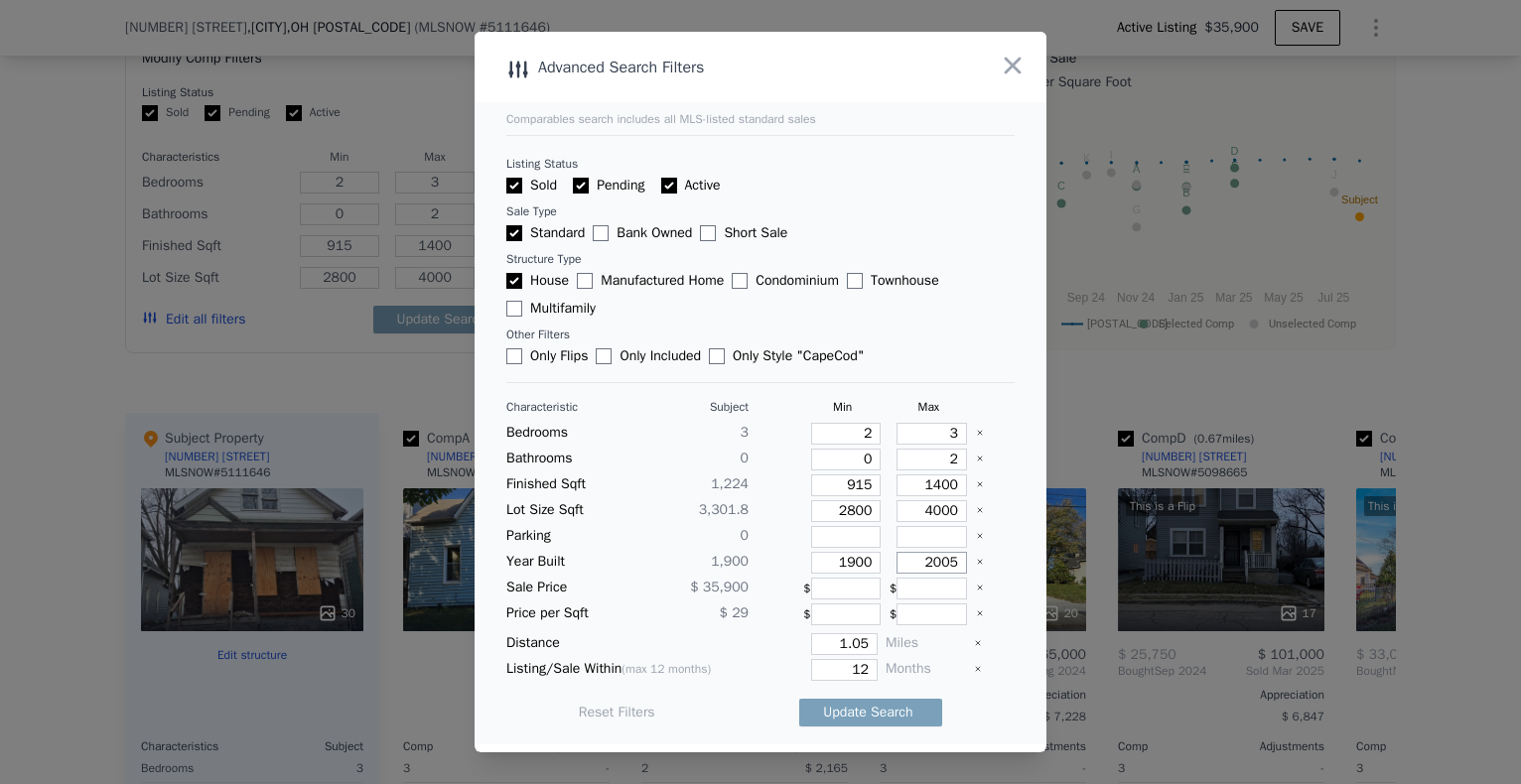 click on "2005" at bounding box center [931, 563] 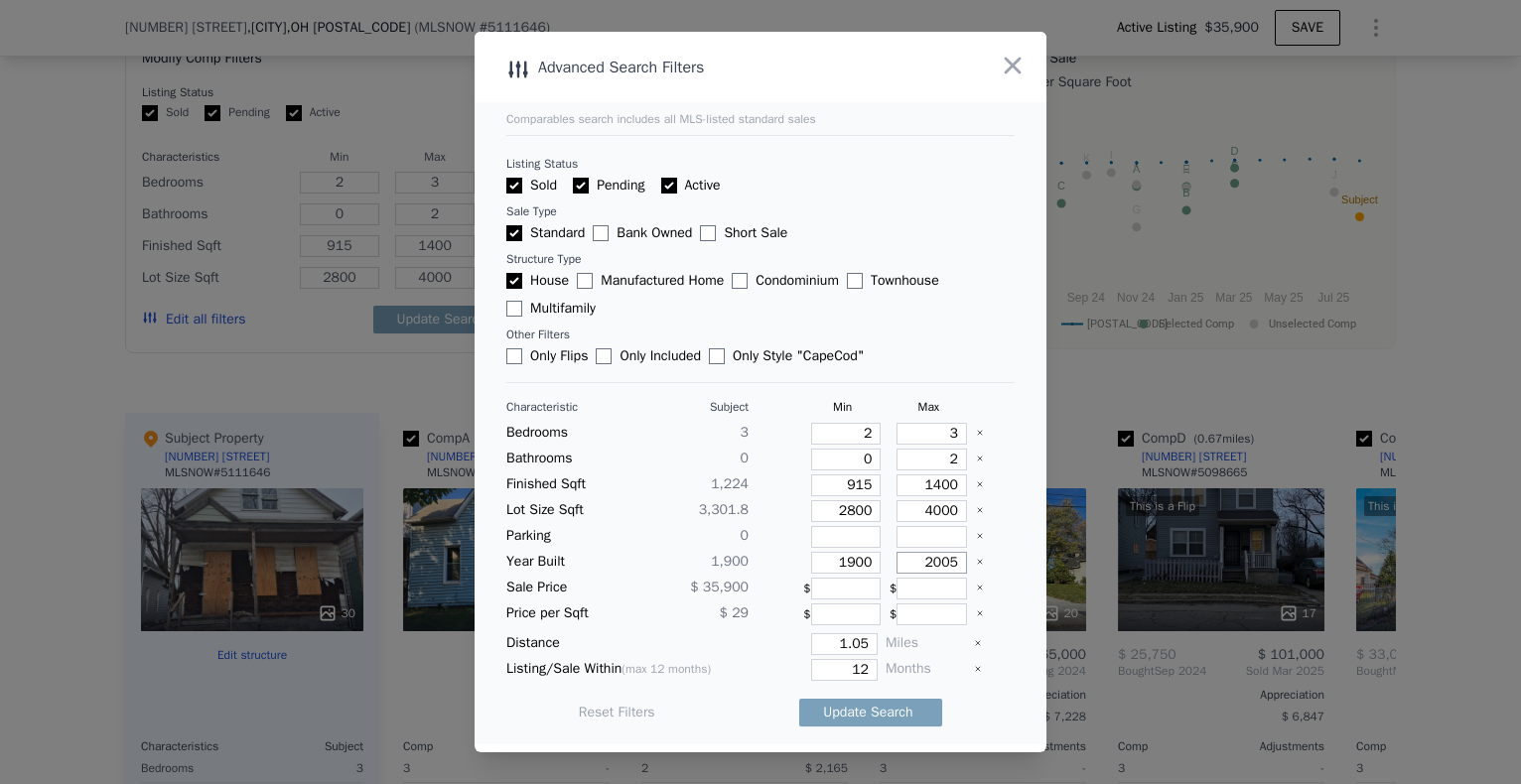 click on "2005" at bounding box center [931, 563] 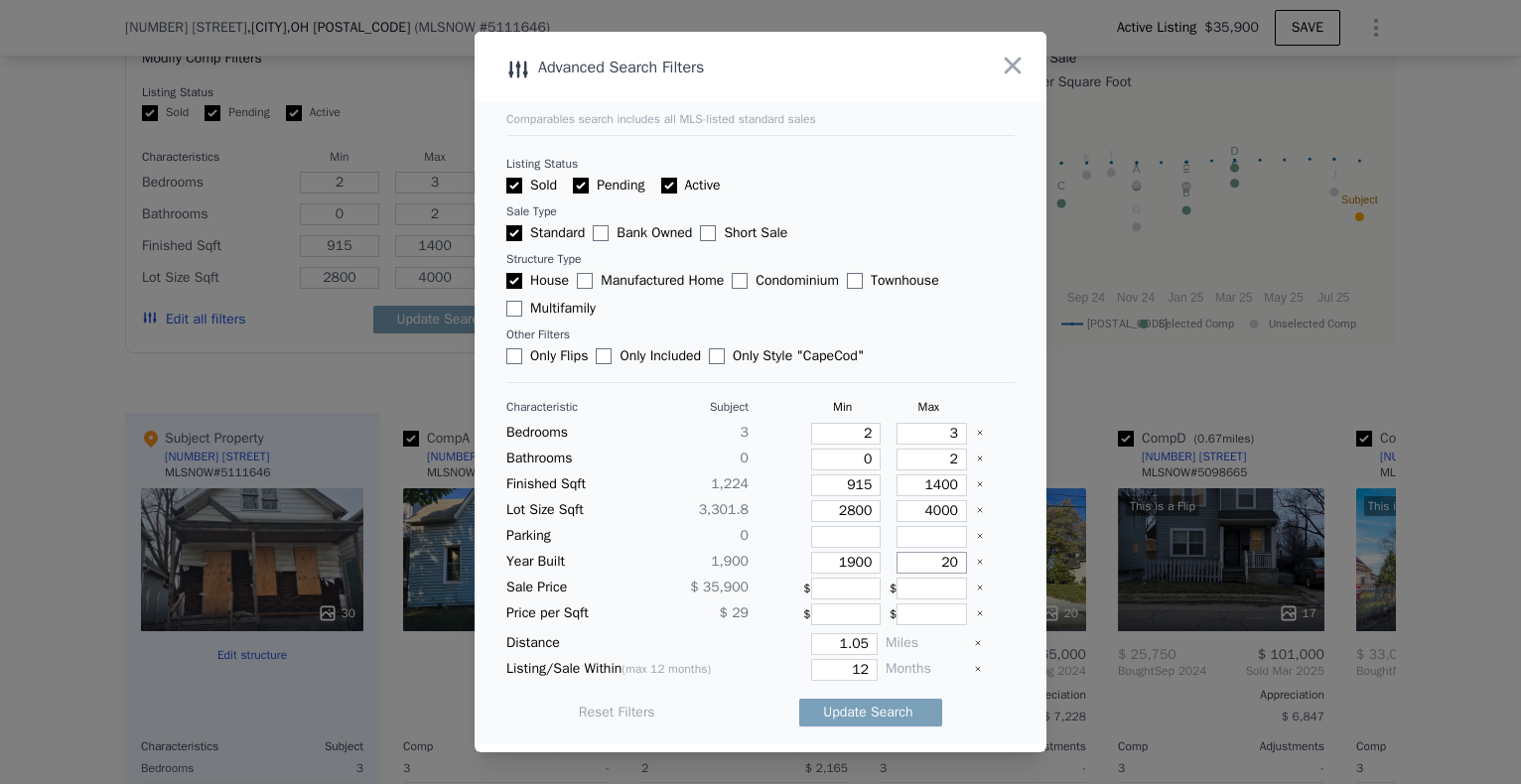 type on "2" 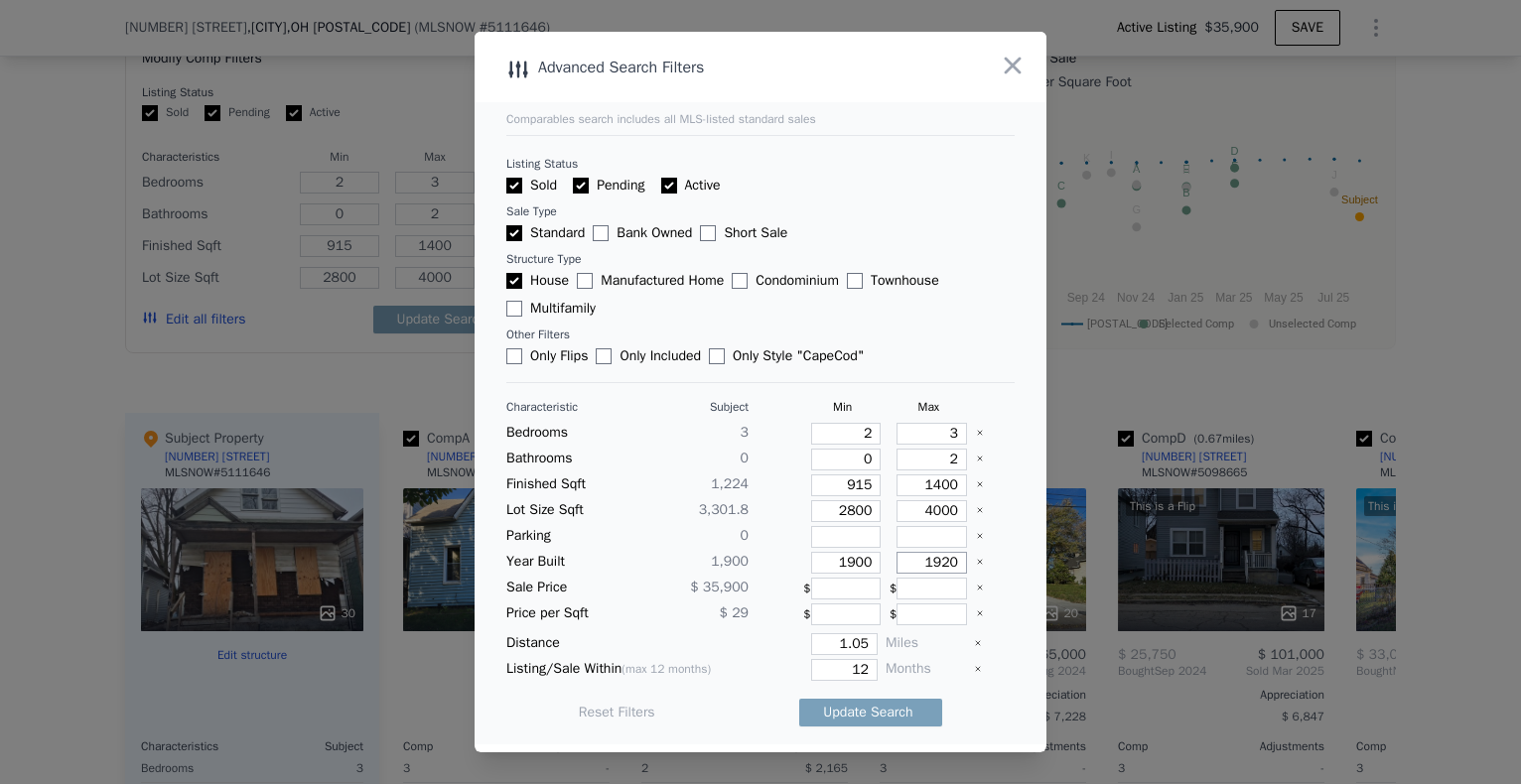 type on "1920" 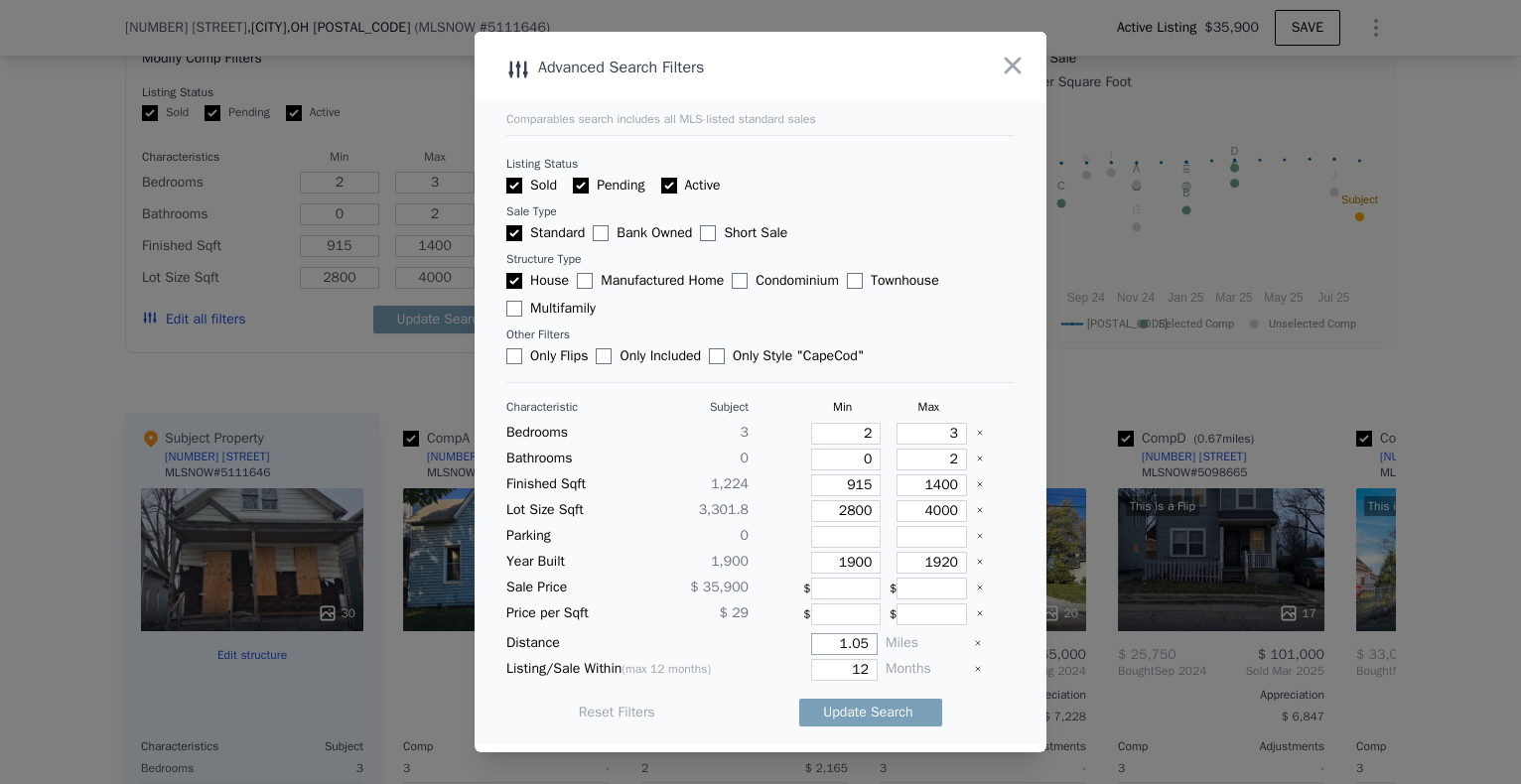 drag, startPoint x: 831, startPoint y: 641, endPoint x: 878, endPoint y: 634, distance: 47.518417 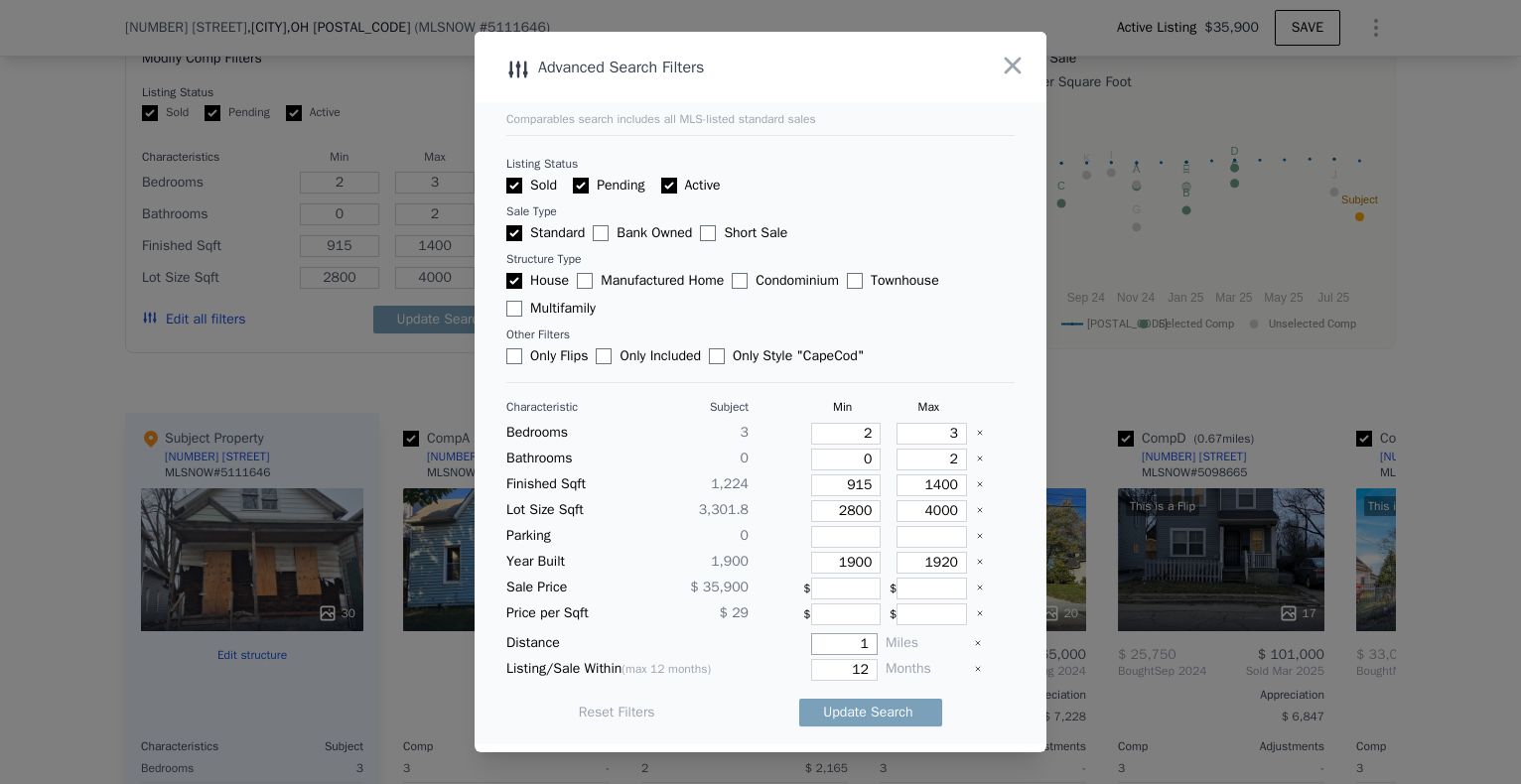 type on "1" 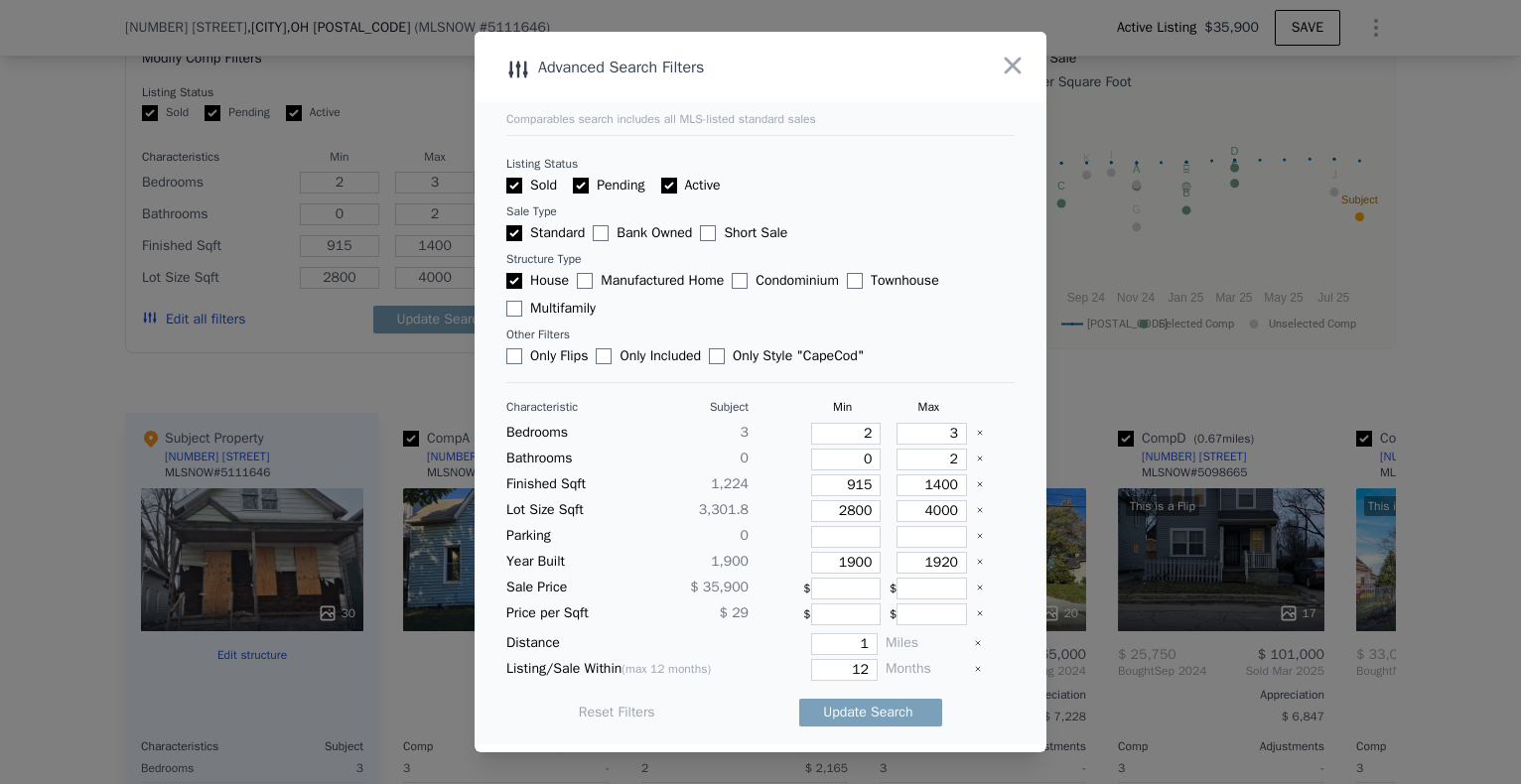 click on "House Manufactured Home Condominium Townhouse Multifamily" at bounding box center [760, 295] 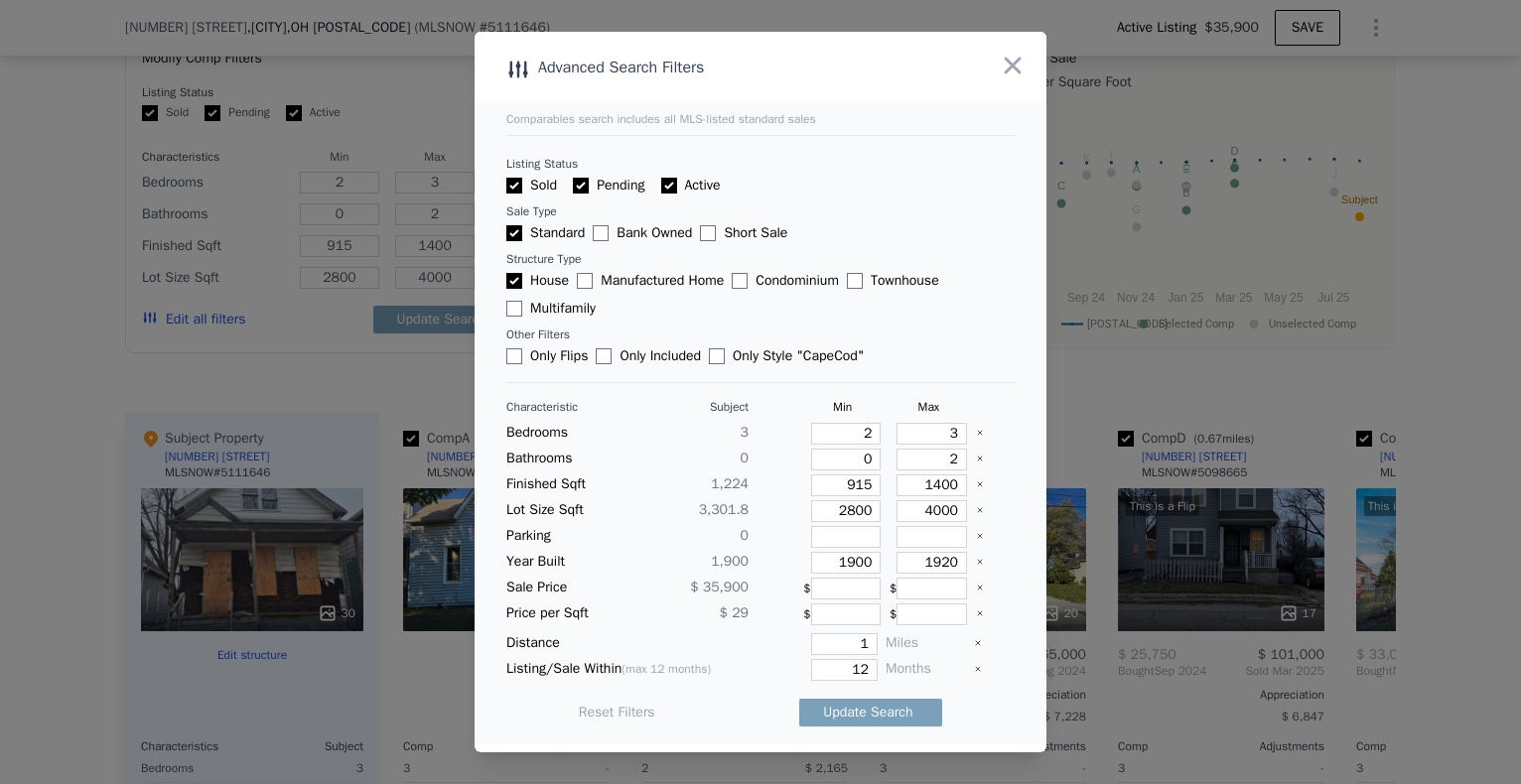 click on "Active" at bounding box center (669, 186) 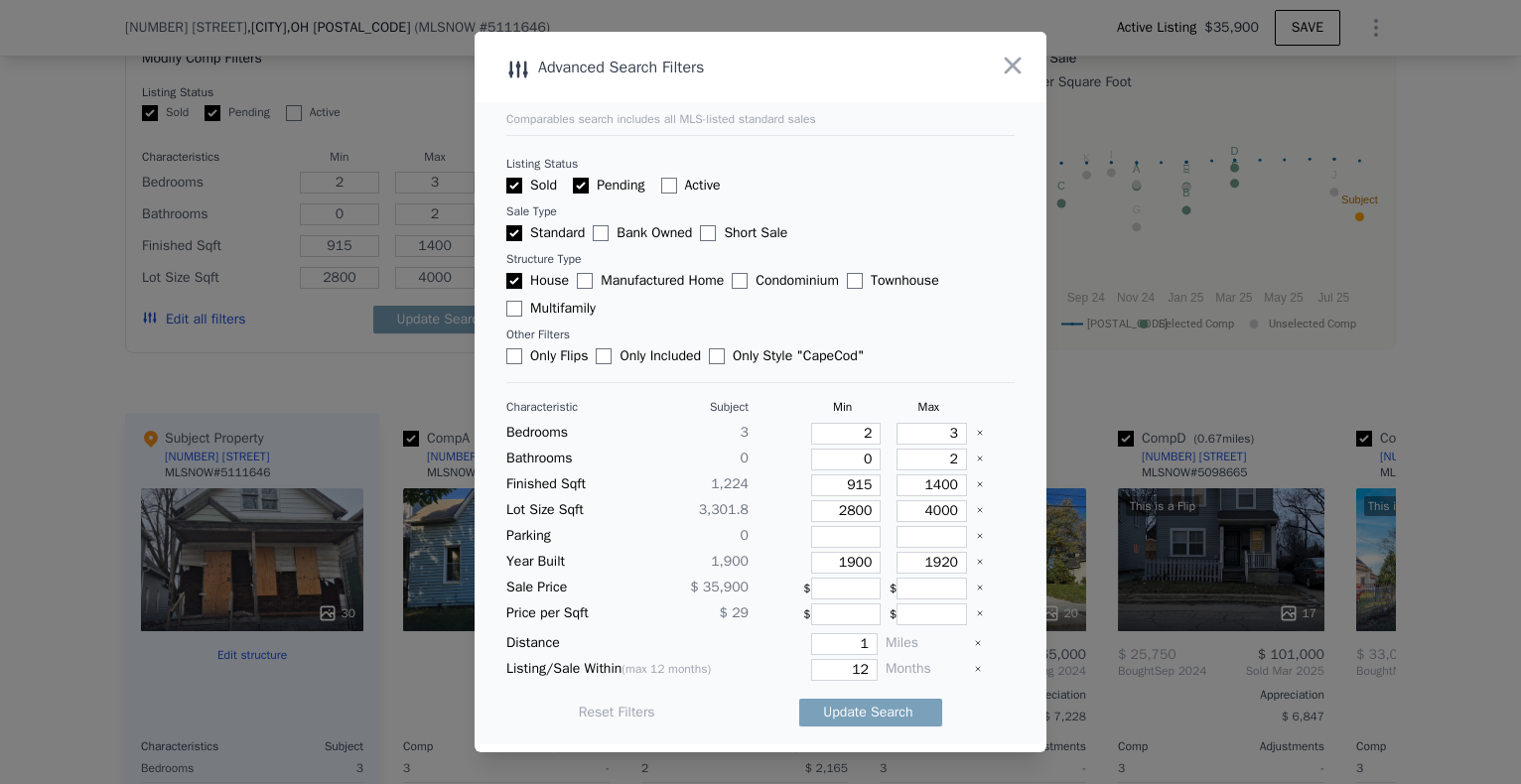 checkbox on "false" 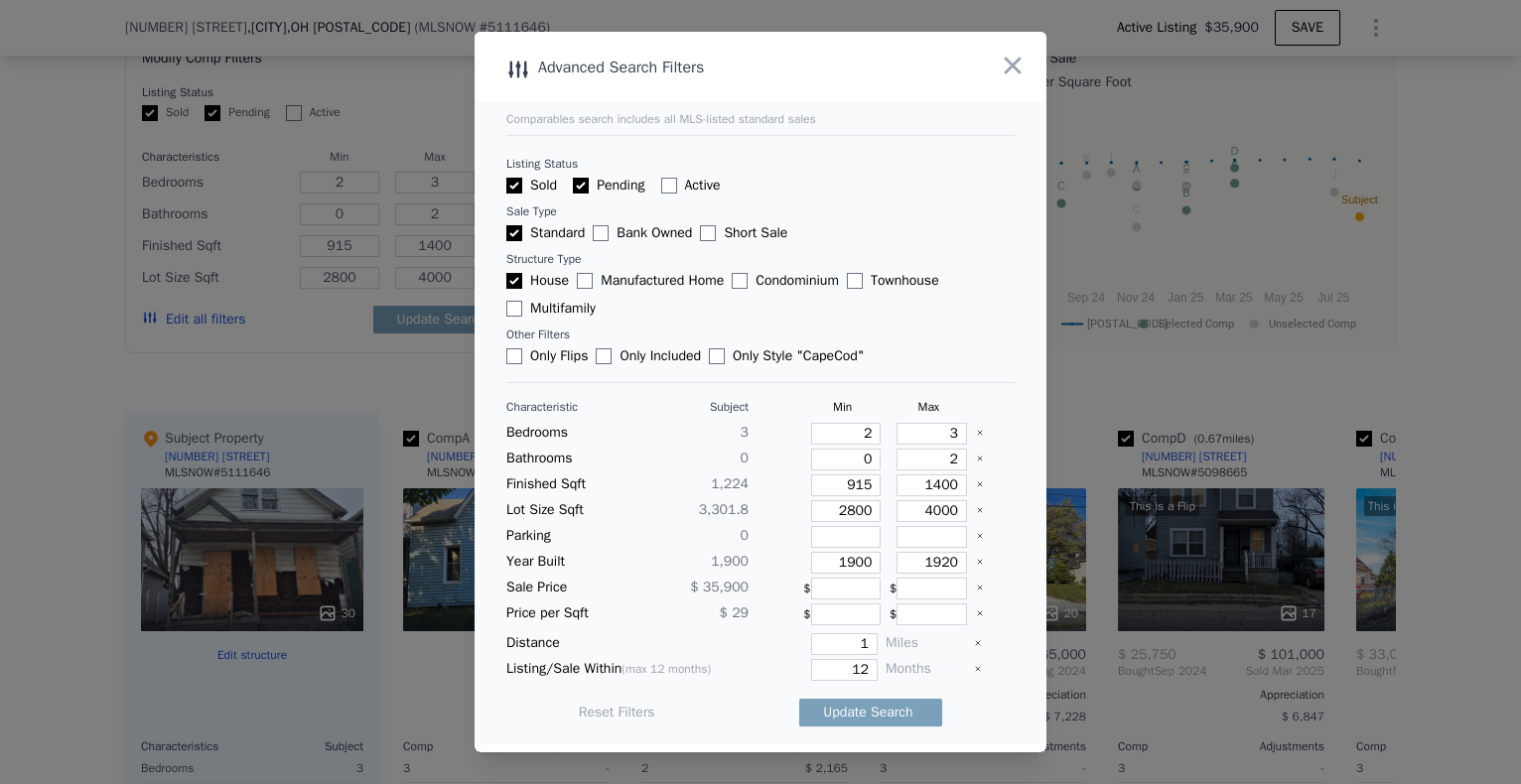 click on "Pending" at bounding box center (581, 186) 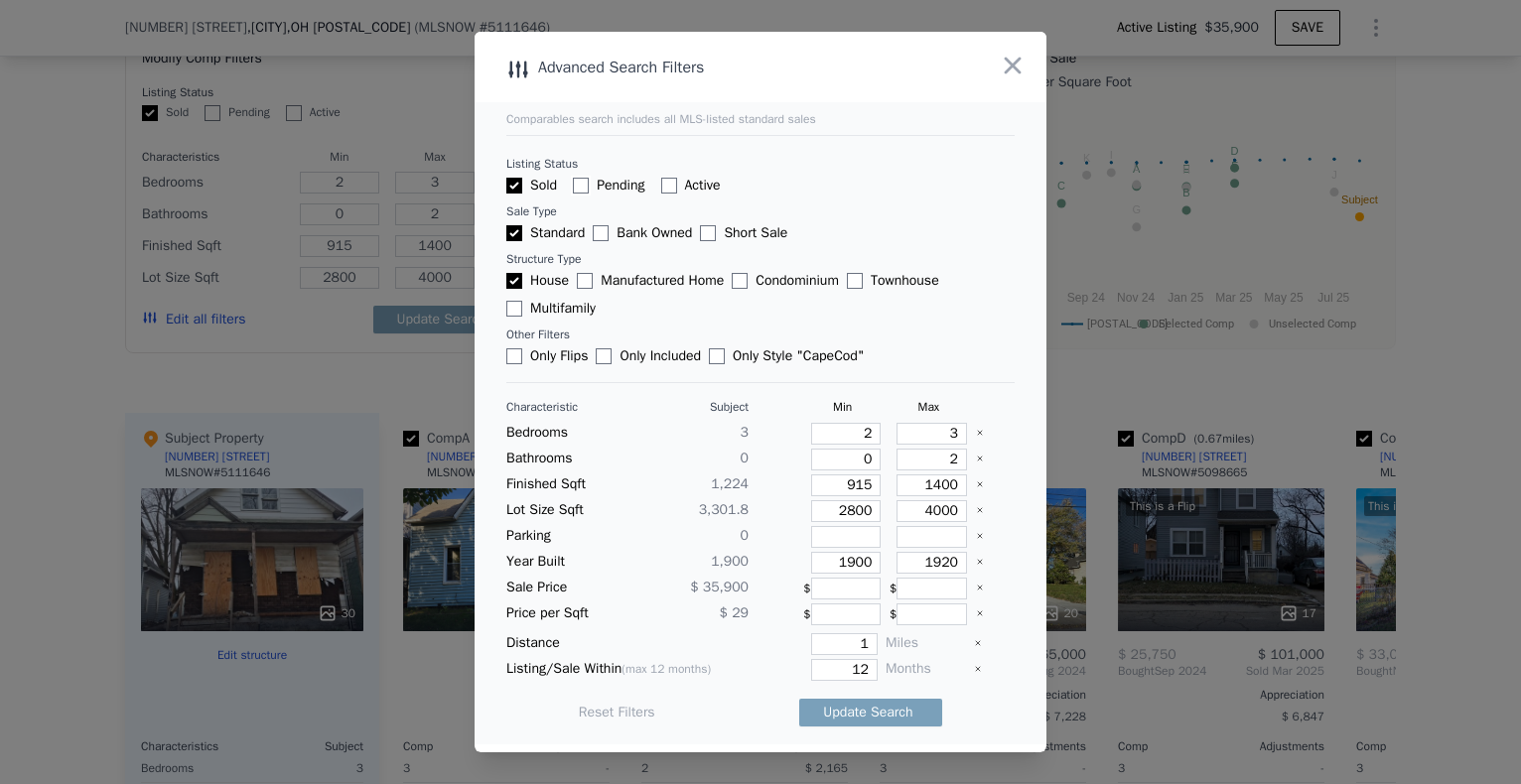 checkbox on "false" 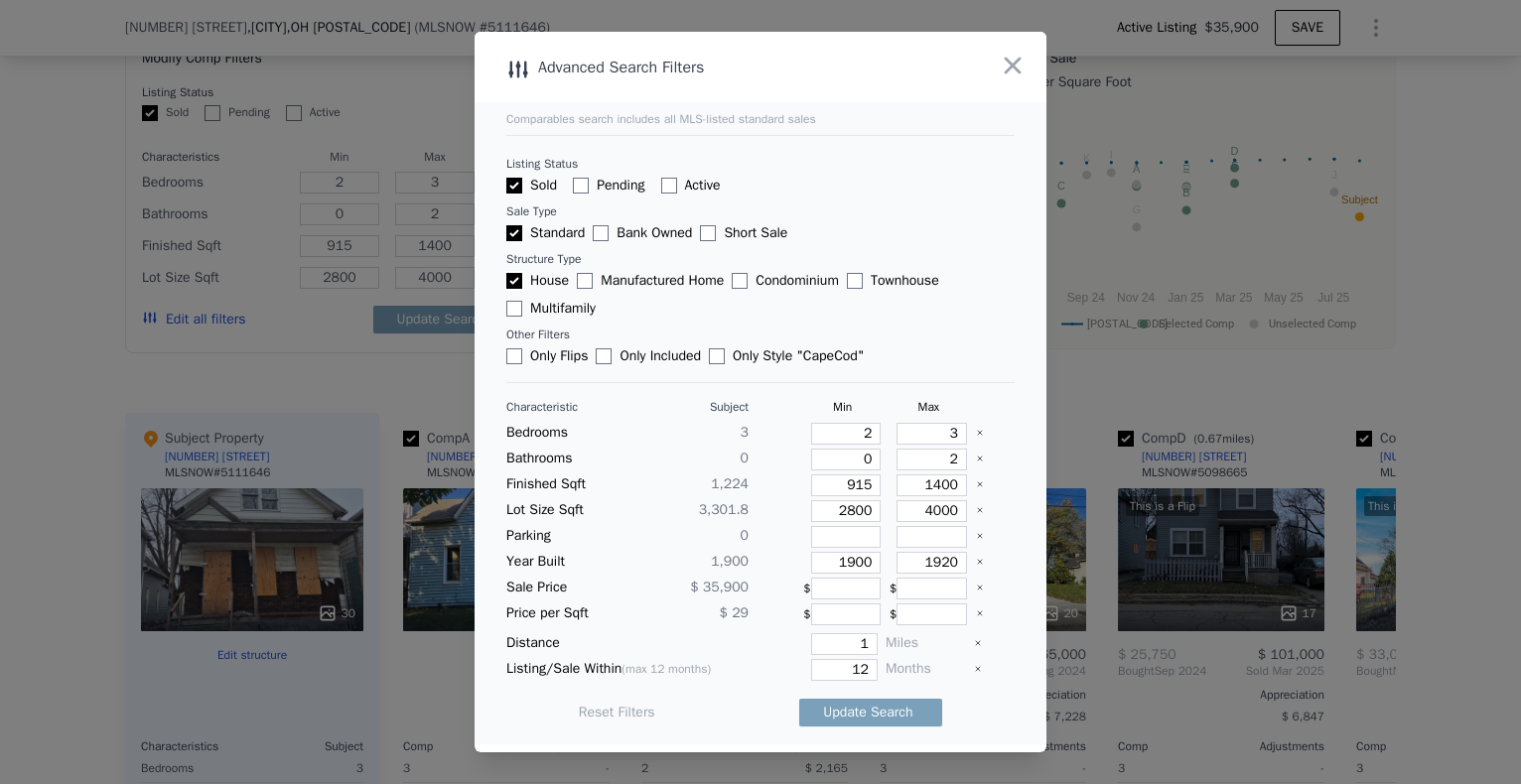 click on "House" at bounding box center (514, 281) 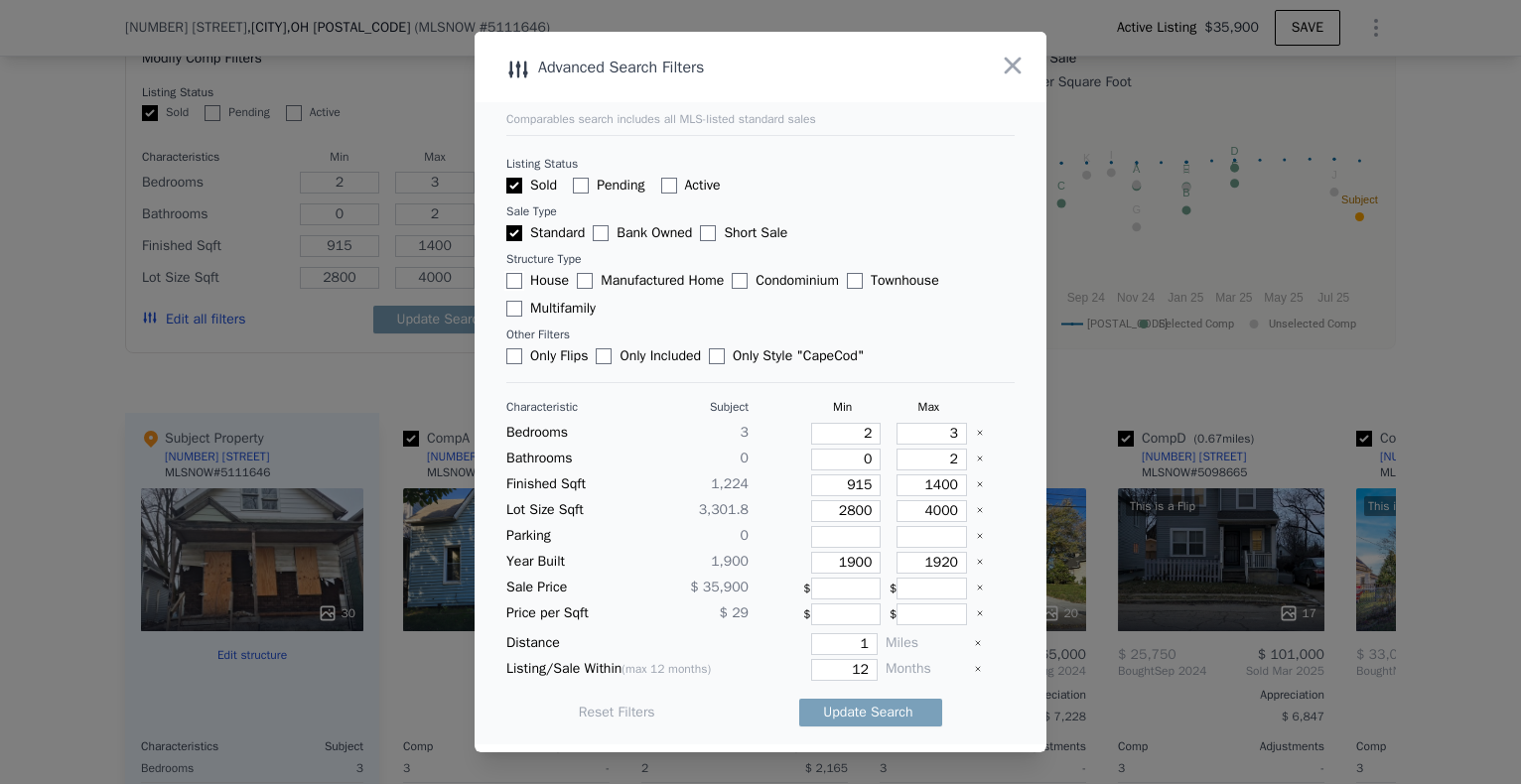click on "House" at bounding box center (514, 281) 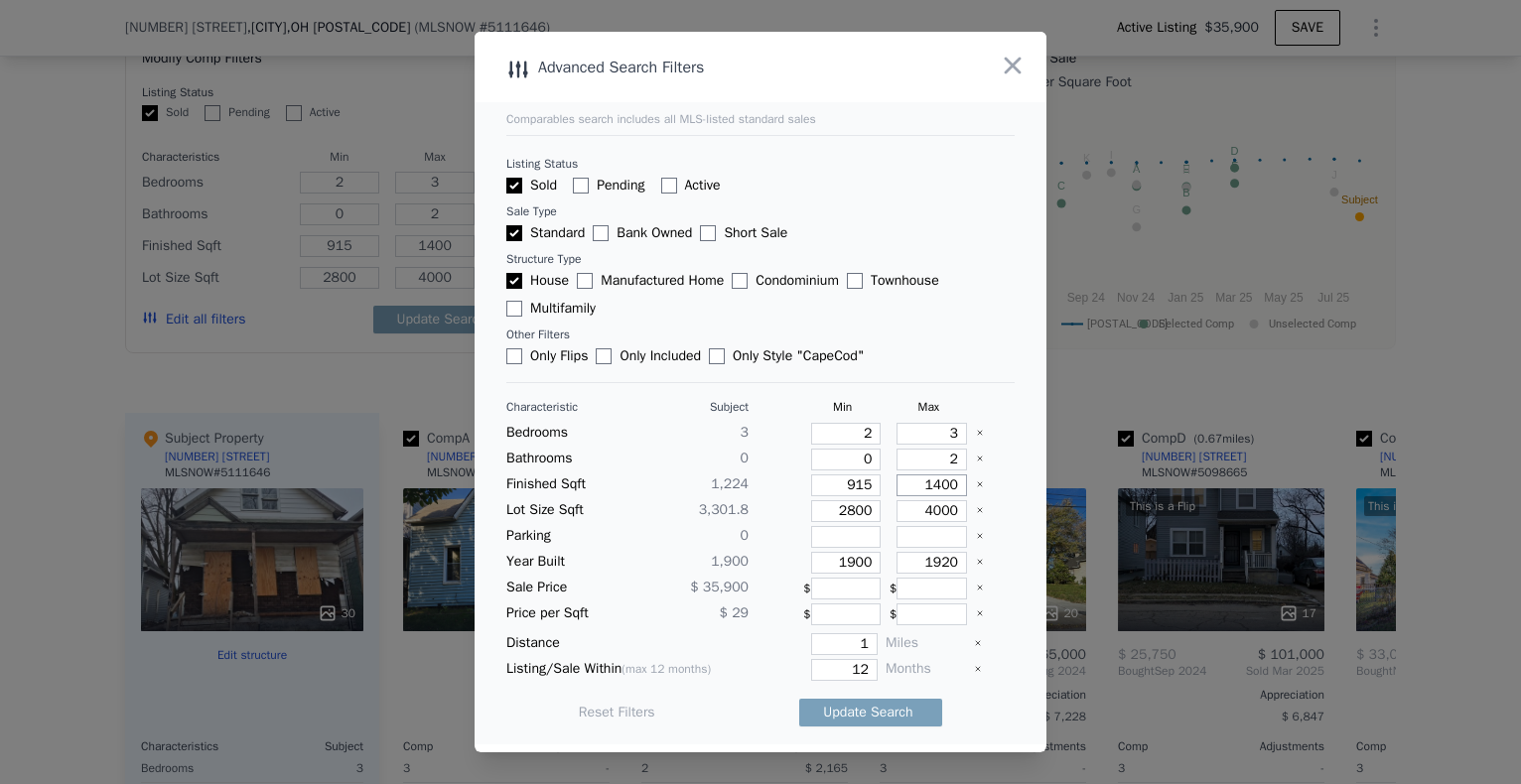 click on "1400" at bounding box center [931, 485] 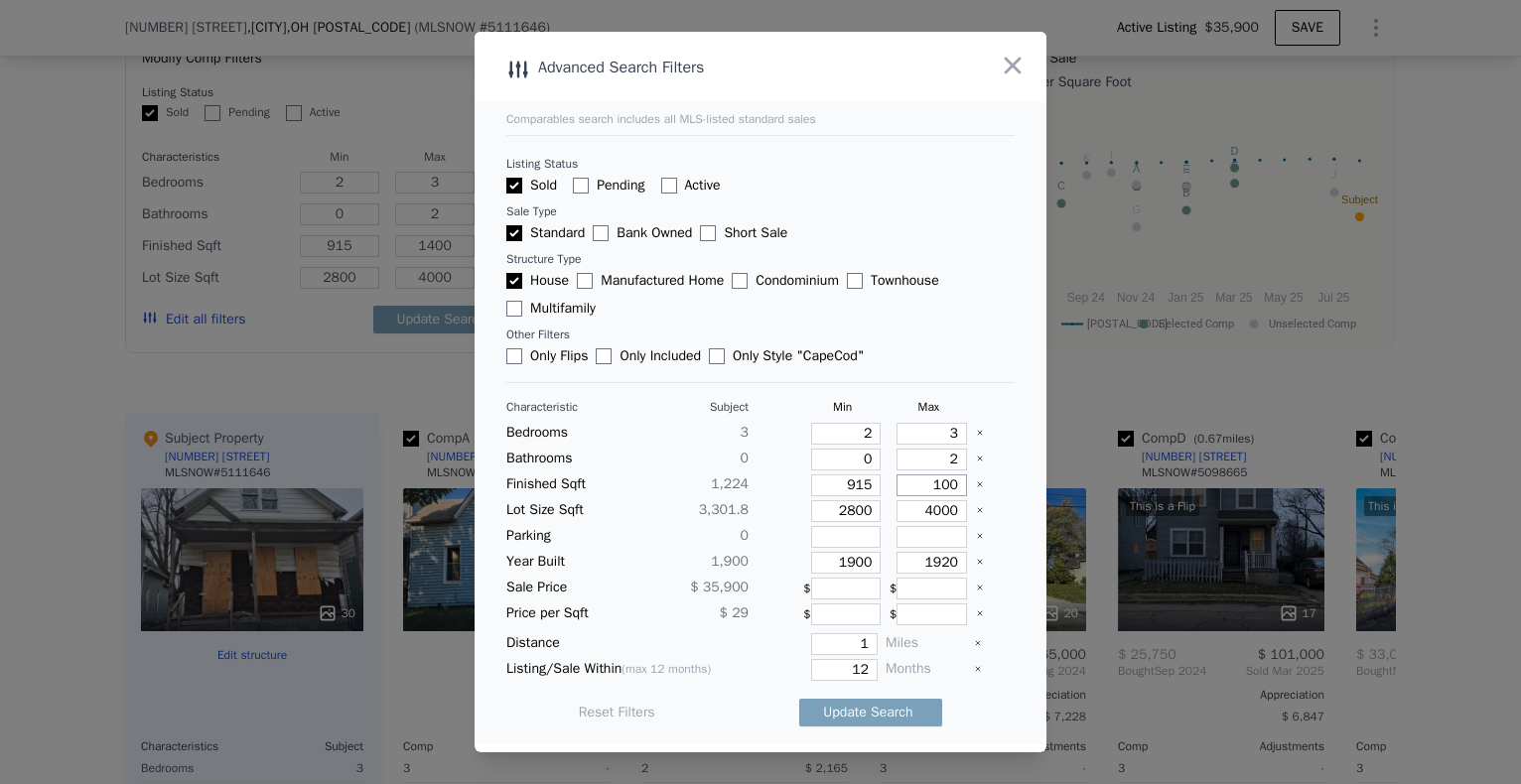 type on "100" 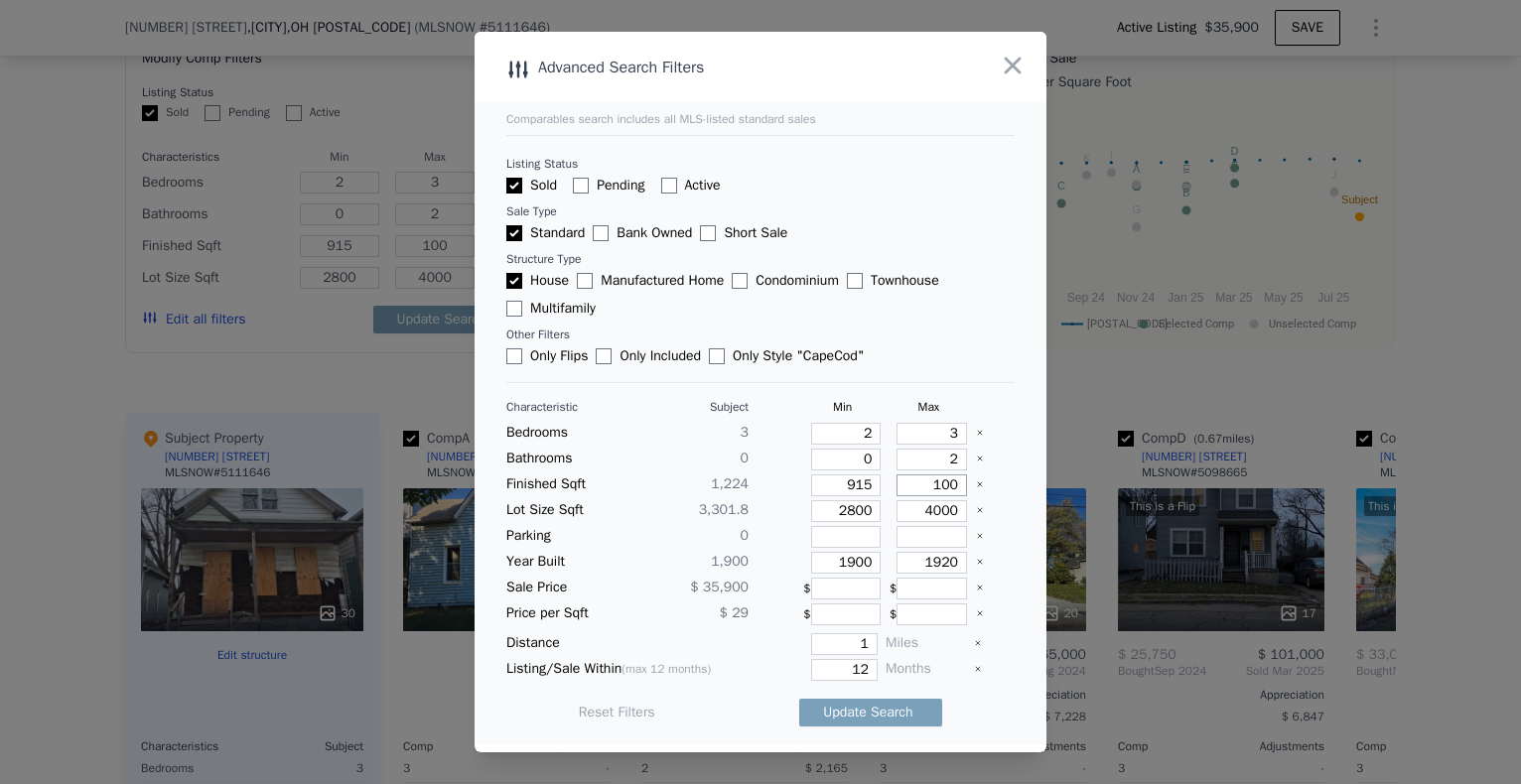 type on "1300" 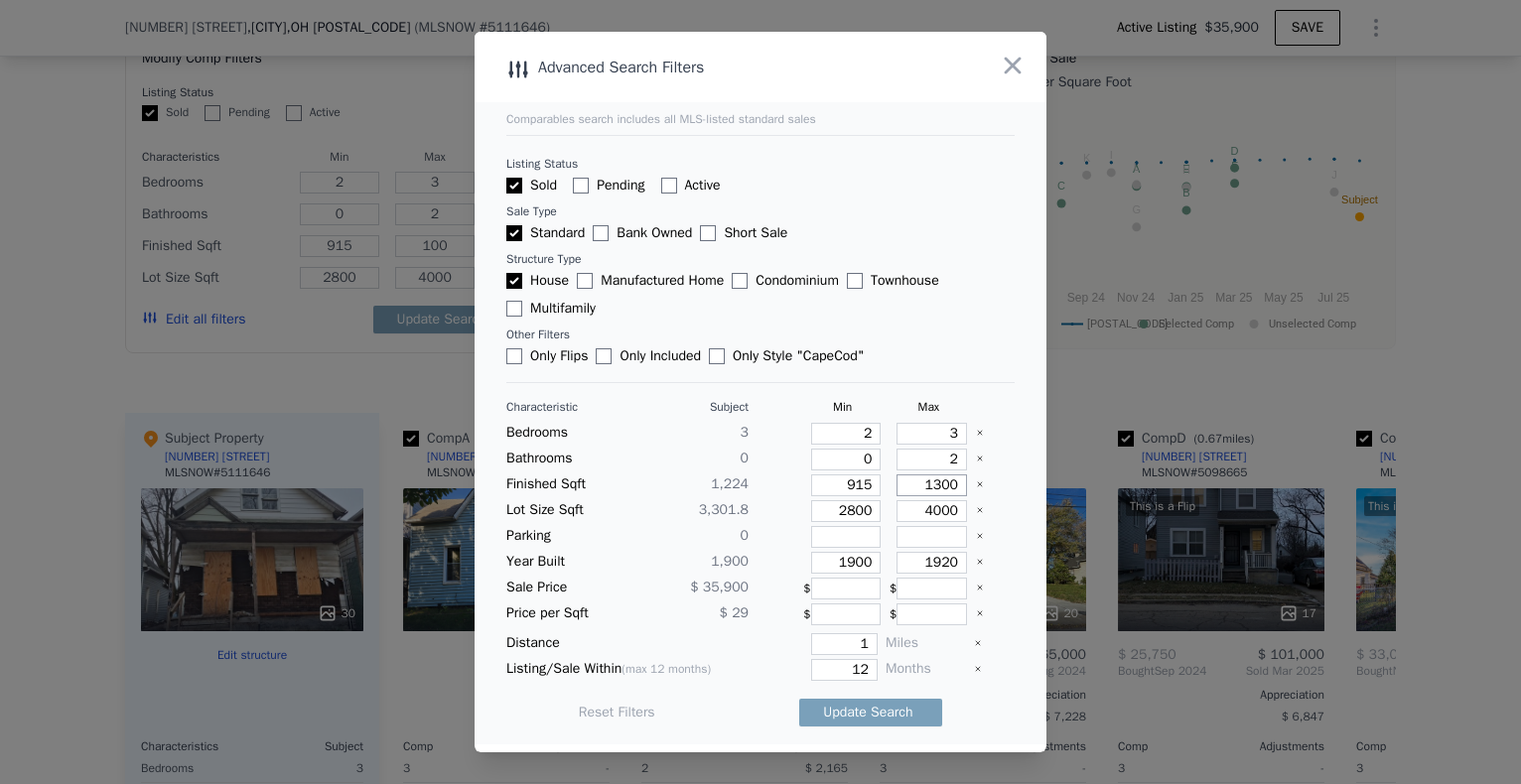 type on "1300" 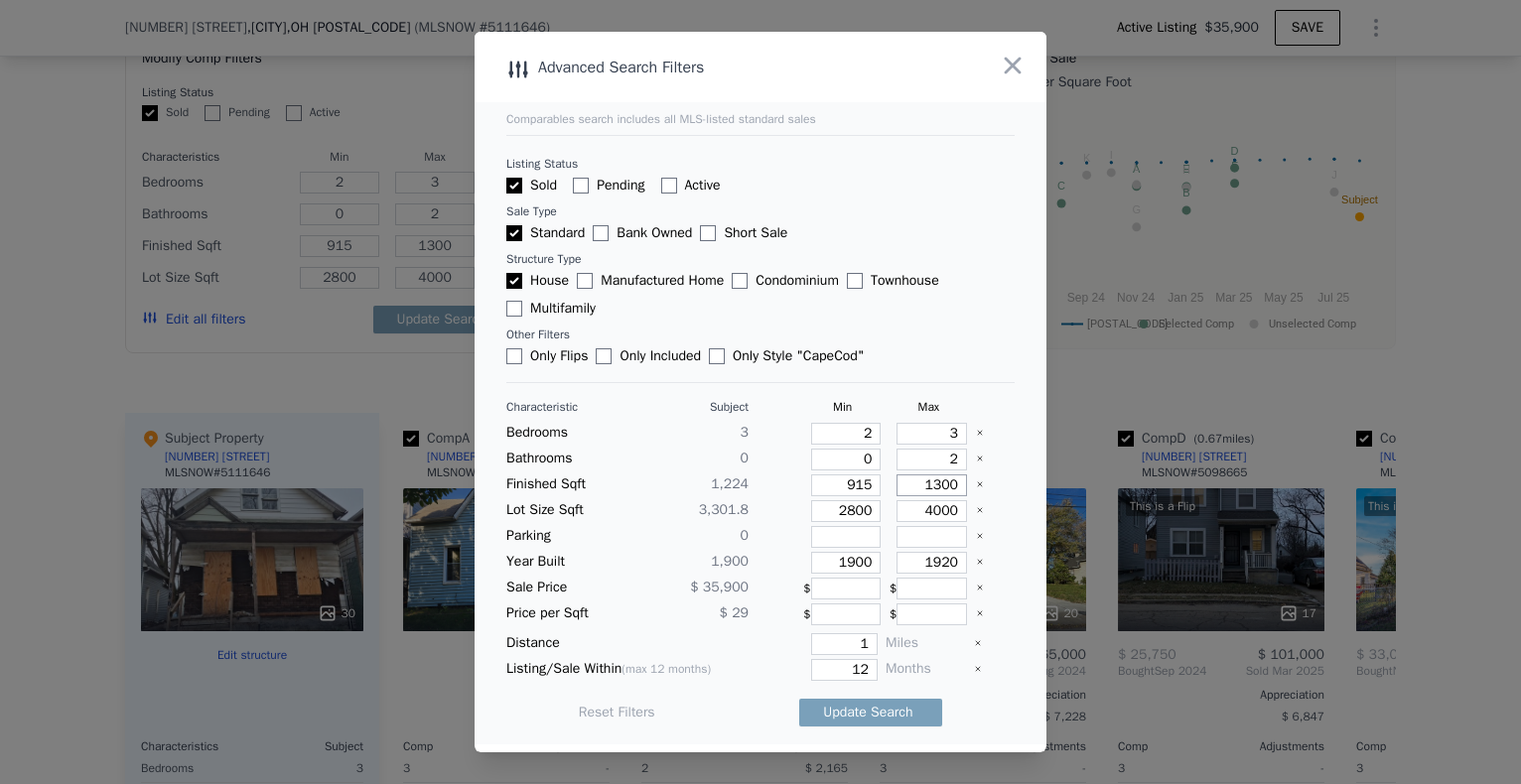 type on "1300" 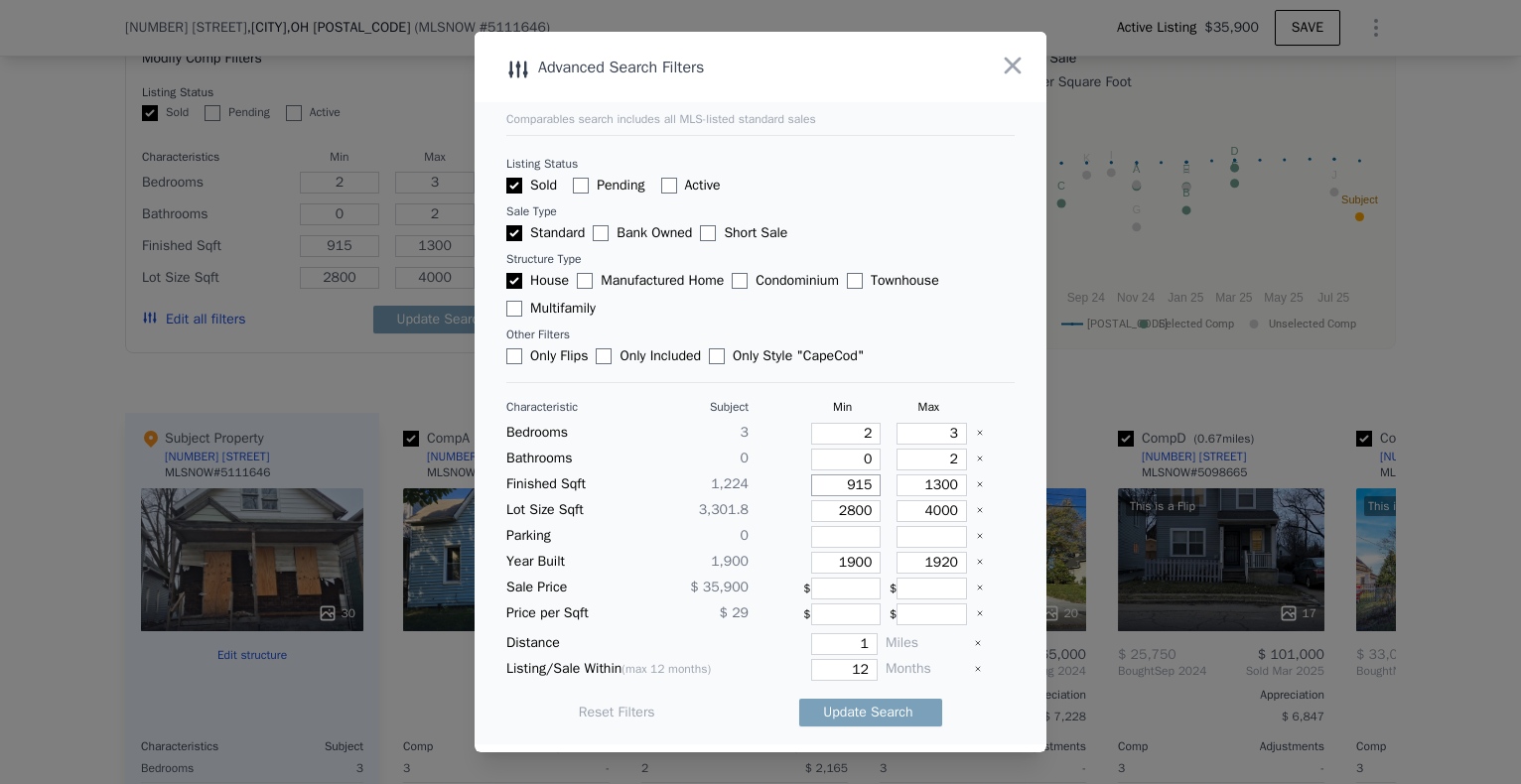 click on "915" at bounding box center (846, 485) 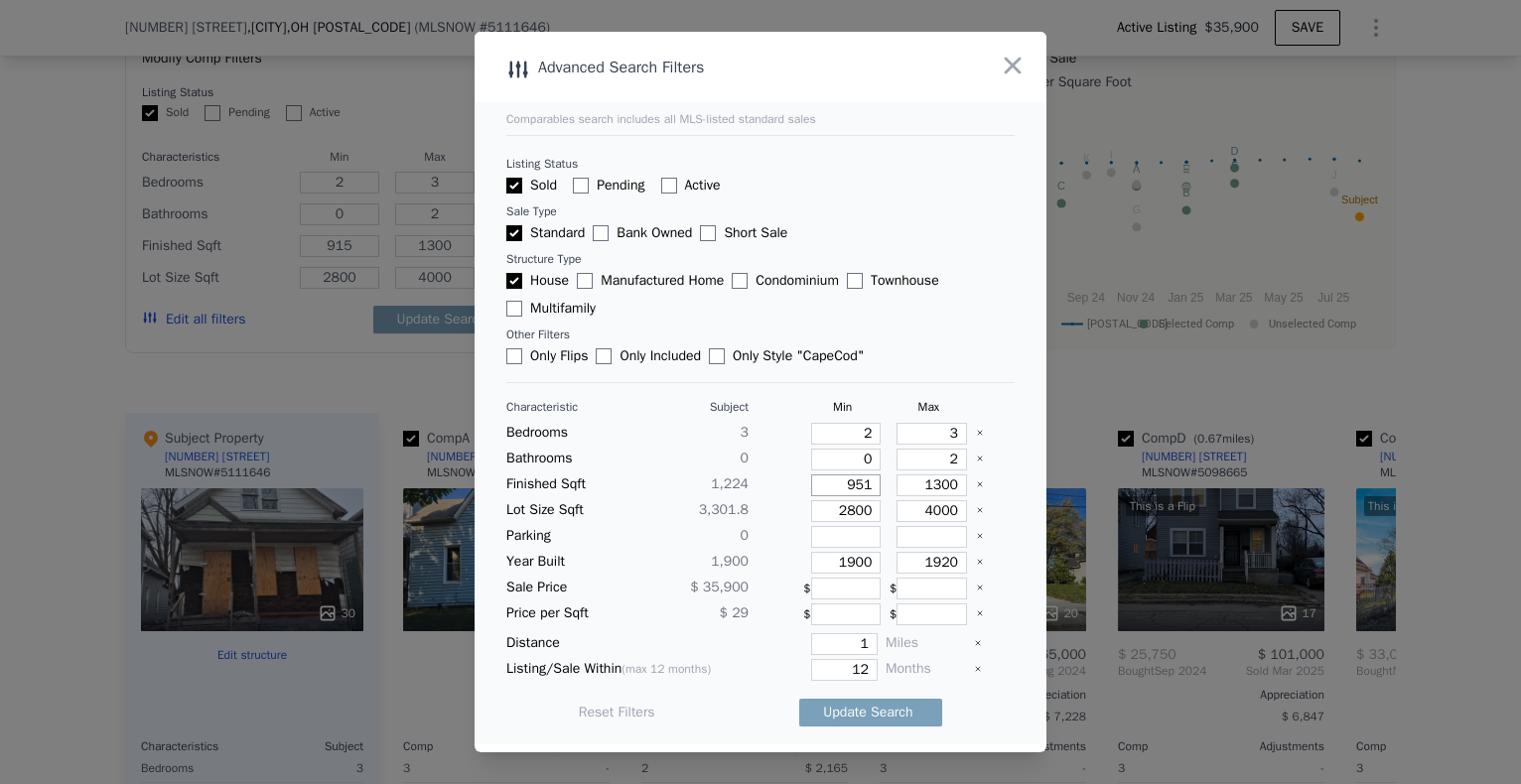 type on "951" 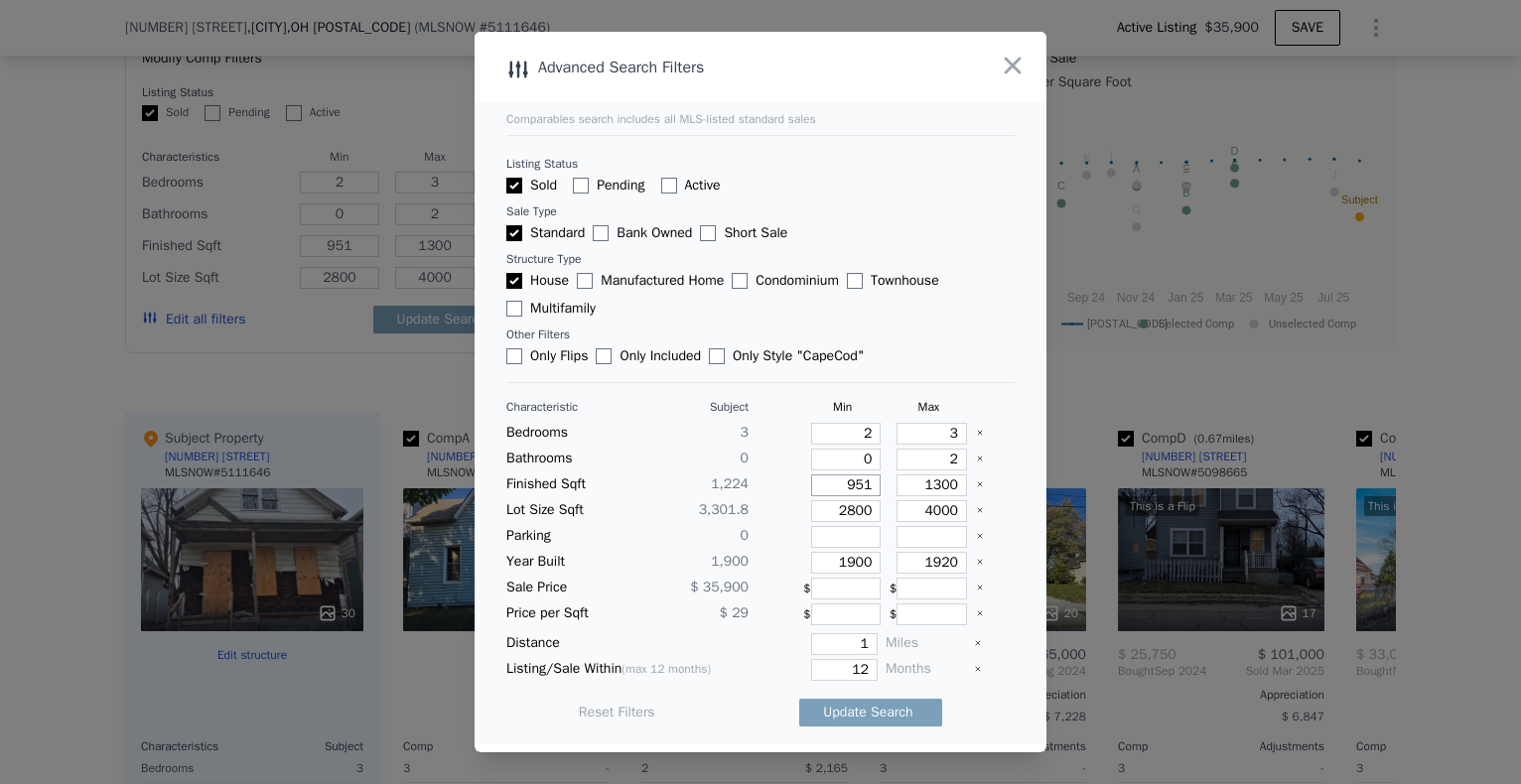 click on "951" at bounding box center [846, 485] 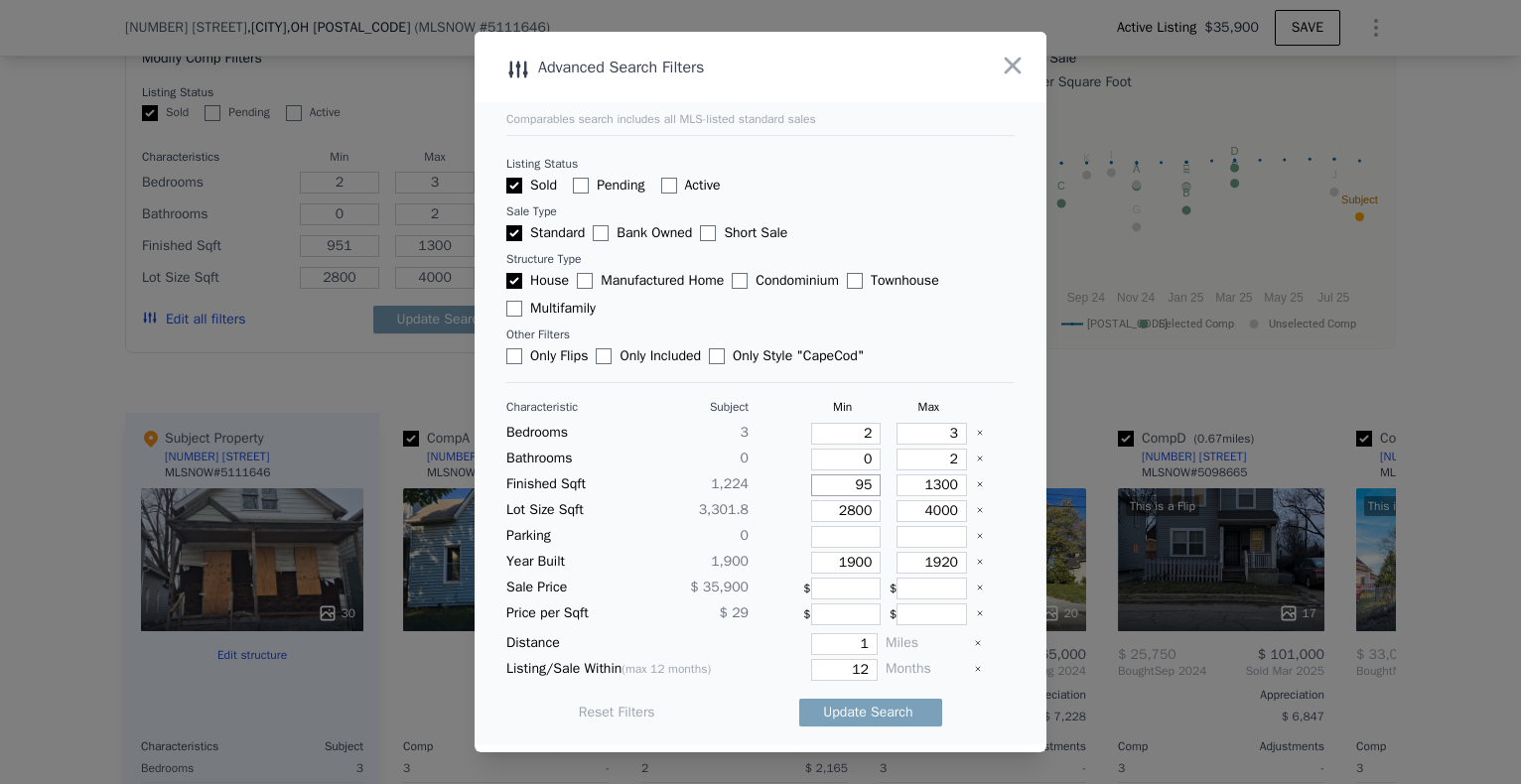 type on "95" 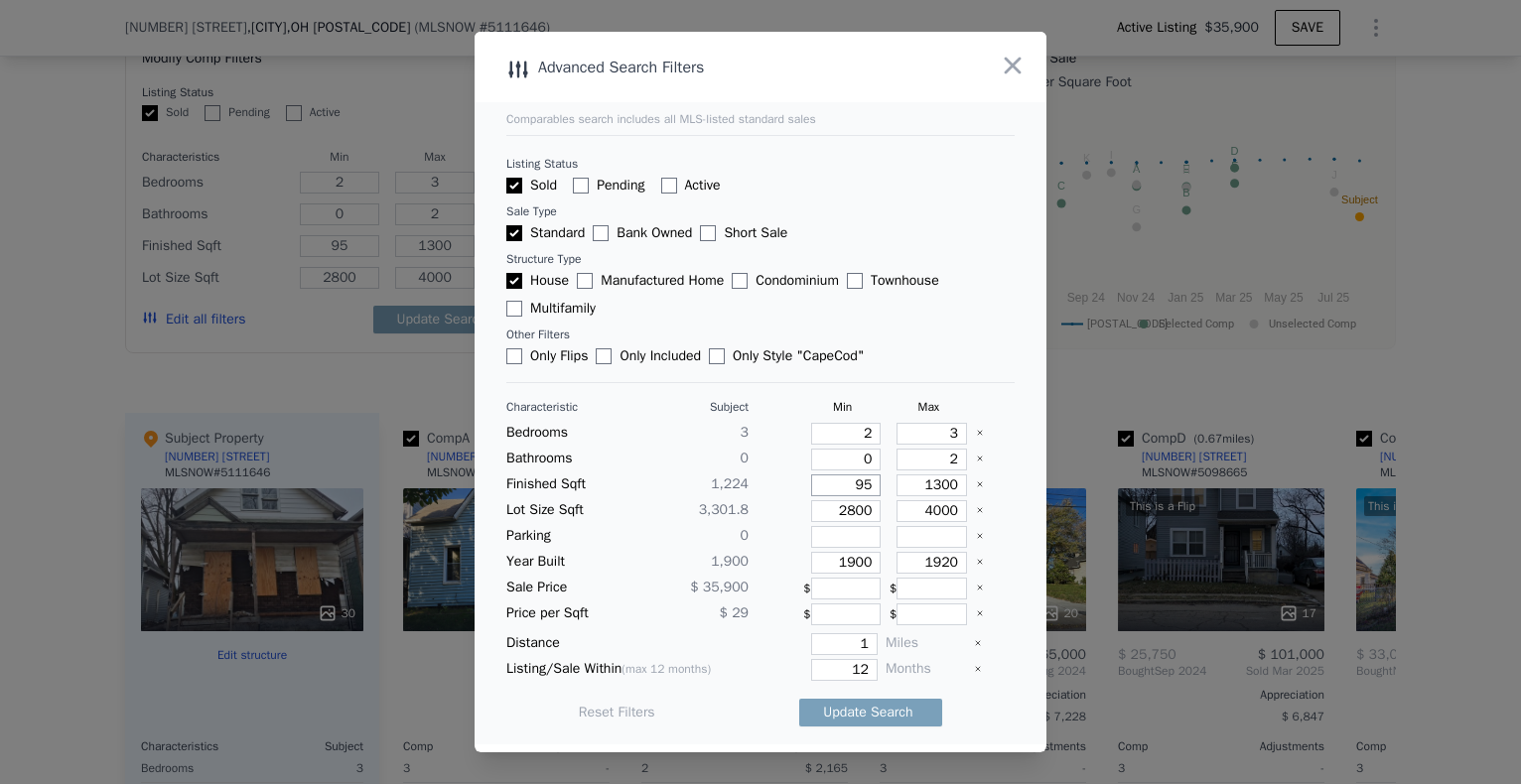 type on "9" 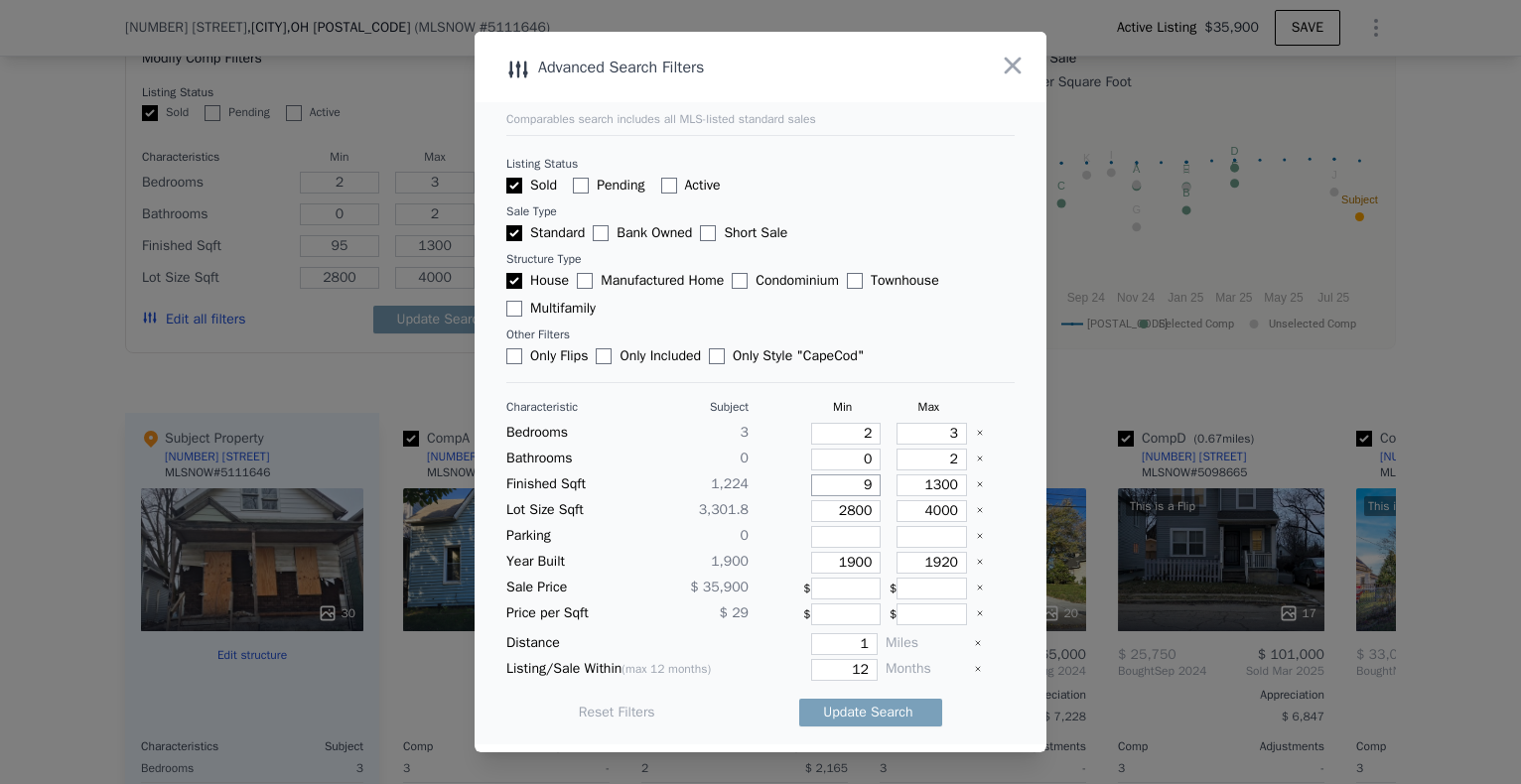type on "9" 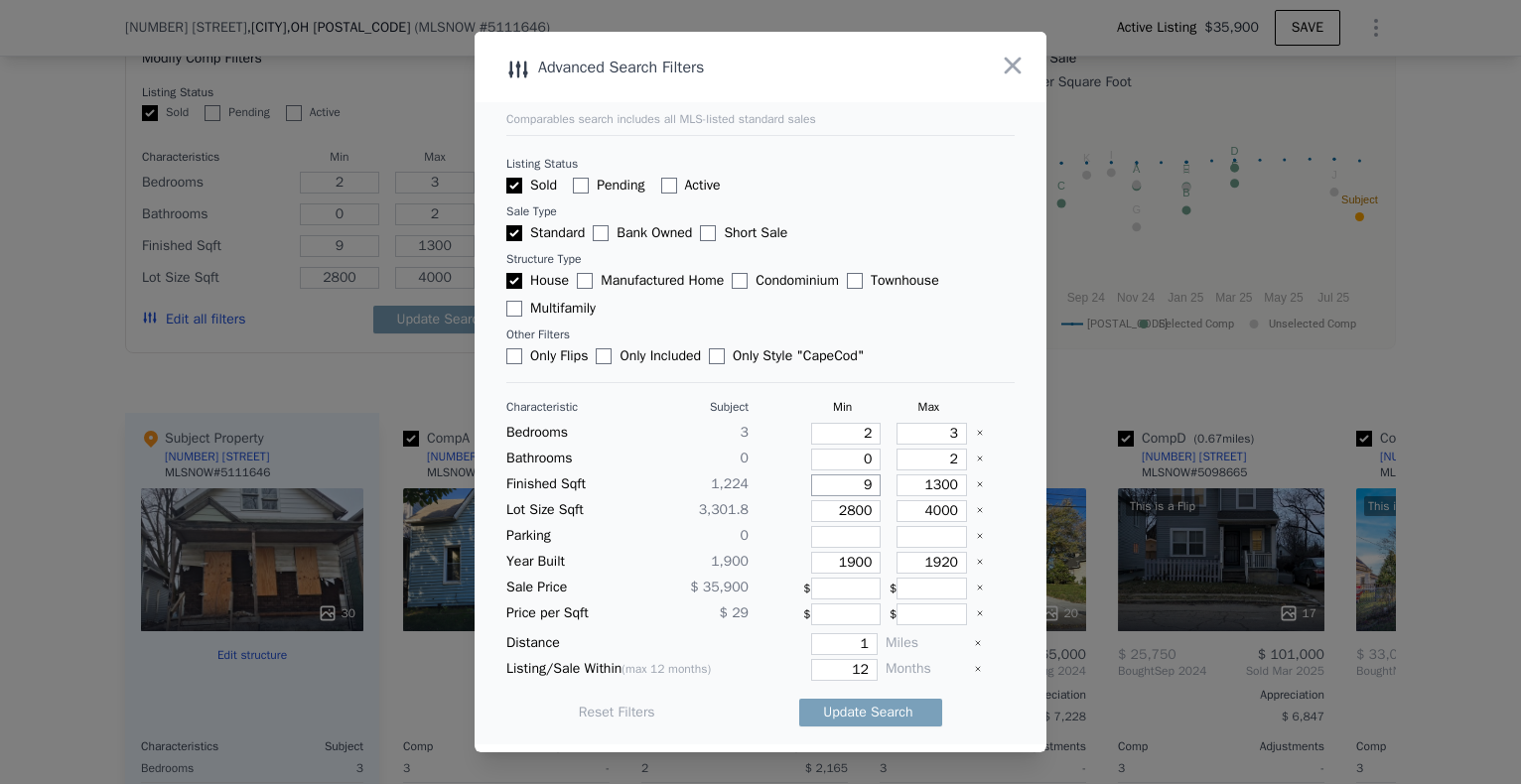 type on "99" 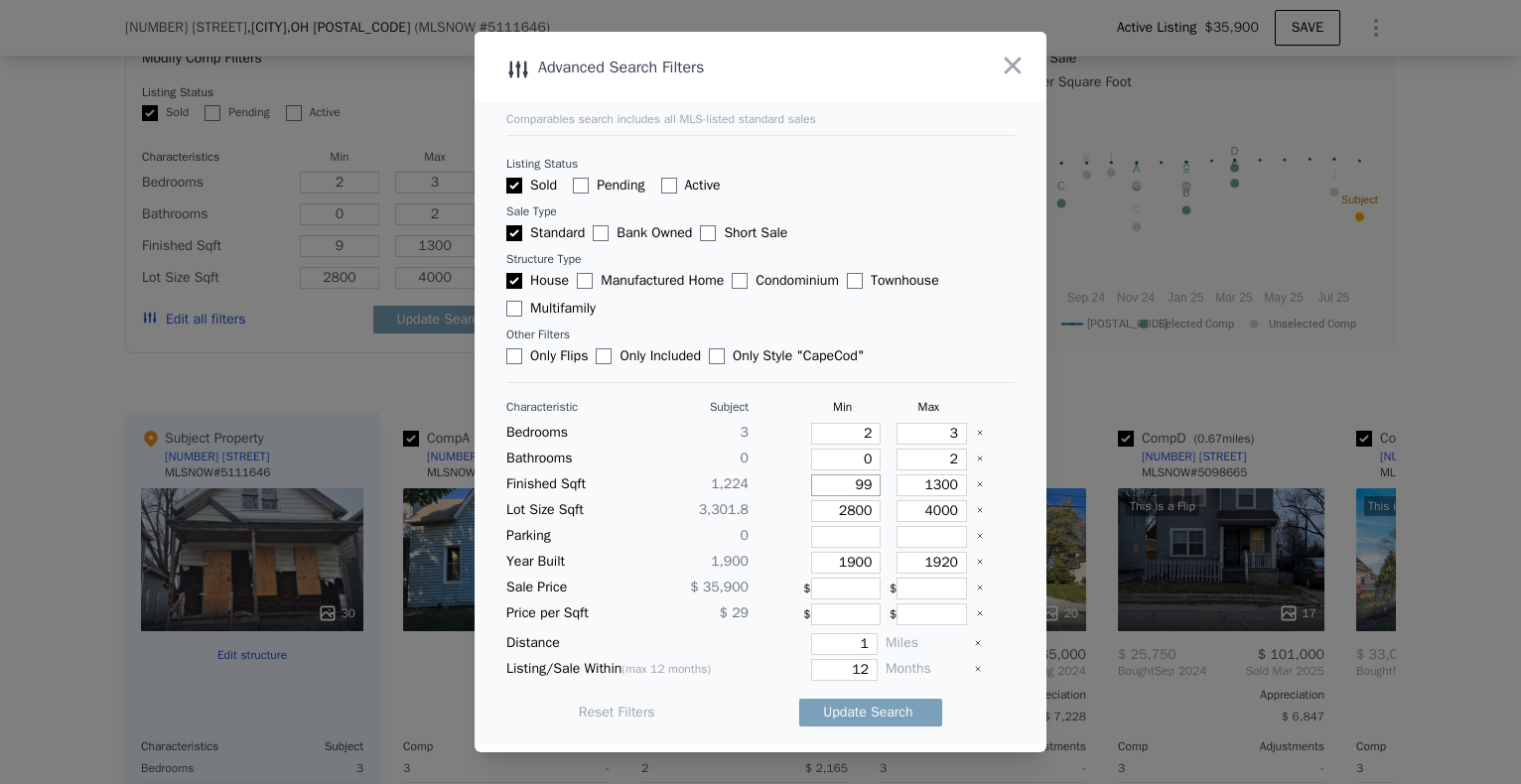 type on "99" 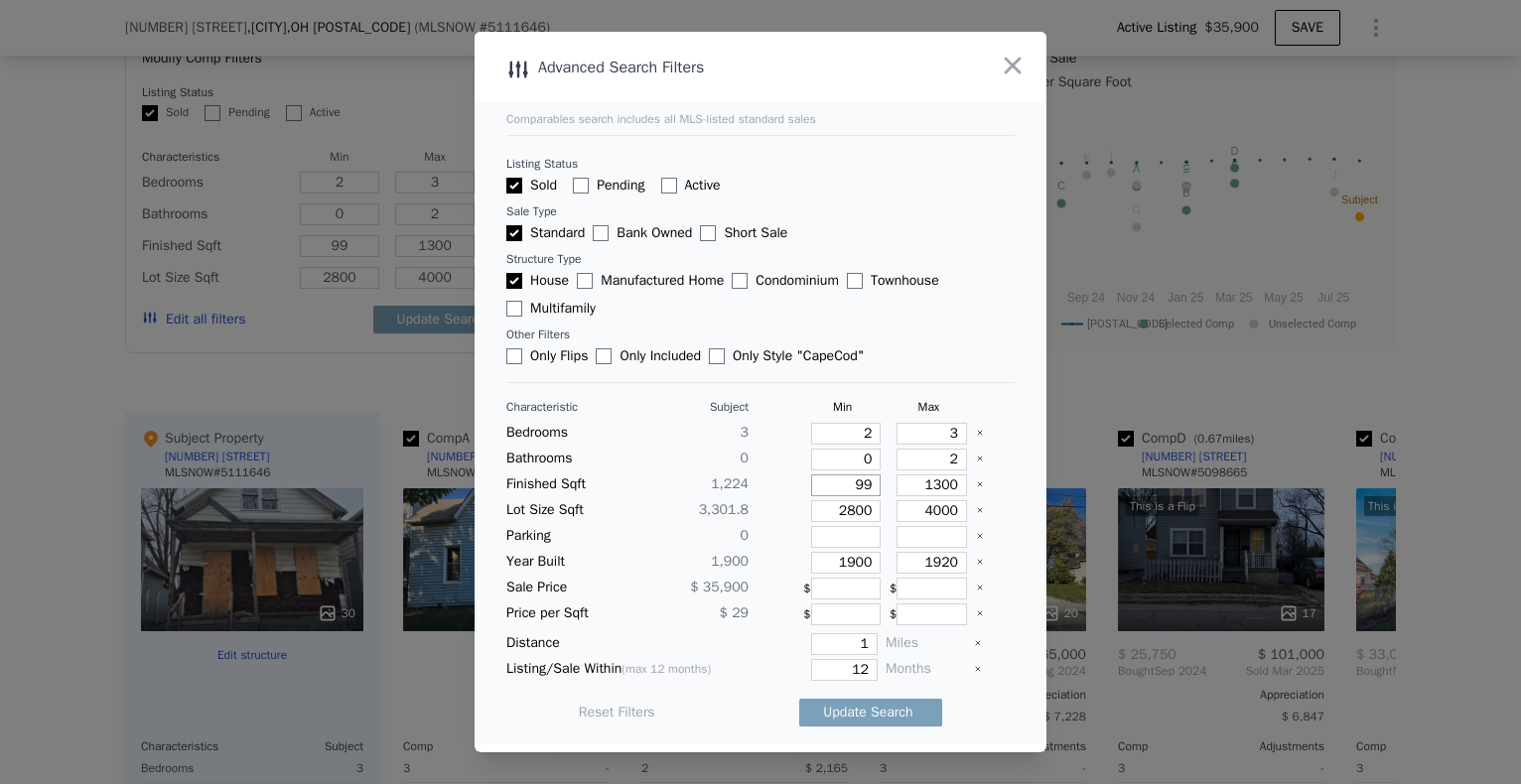 type on "9" 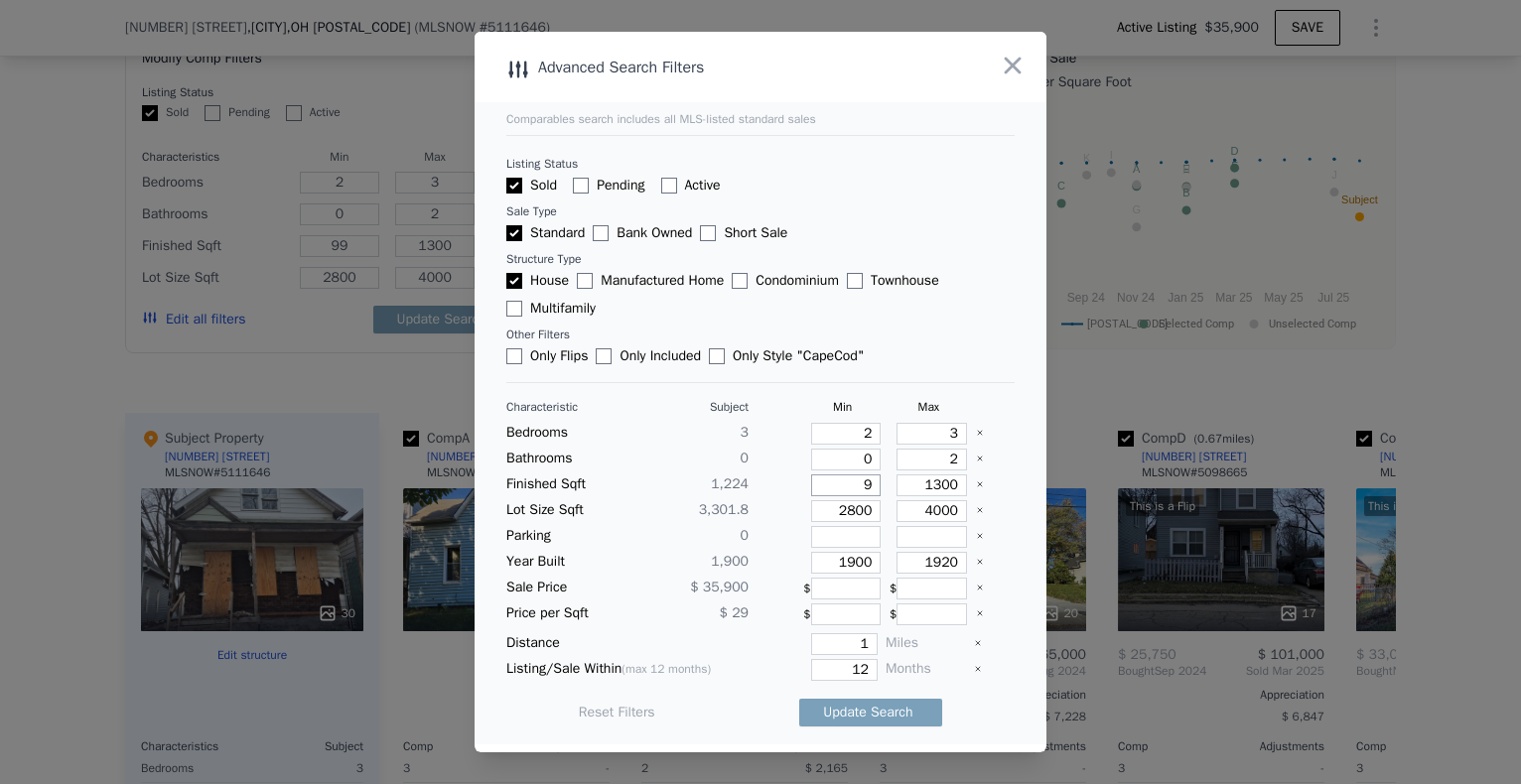 type on "9" 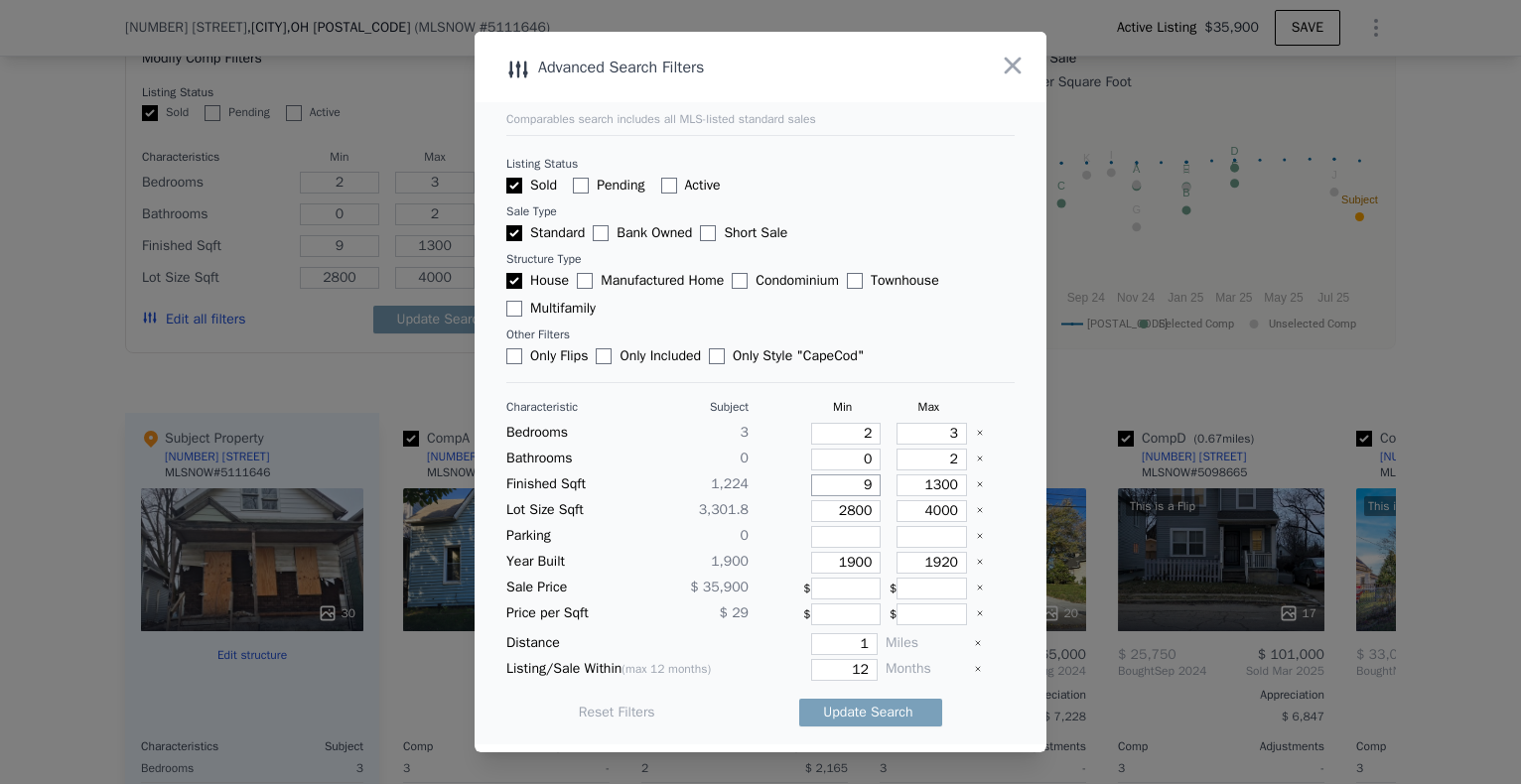 type on "95" 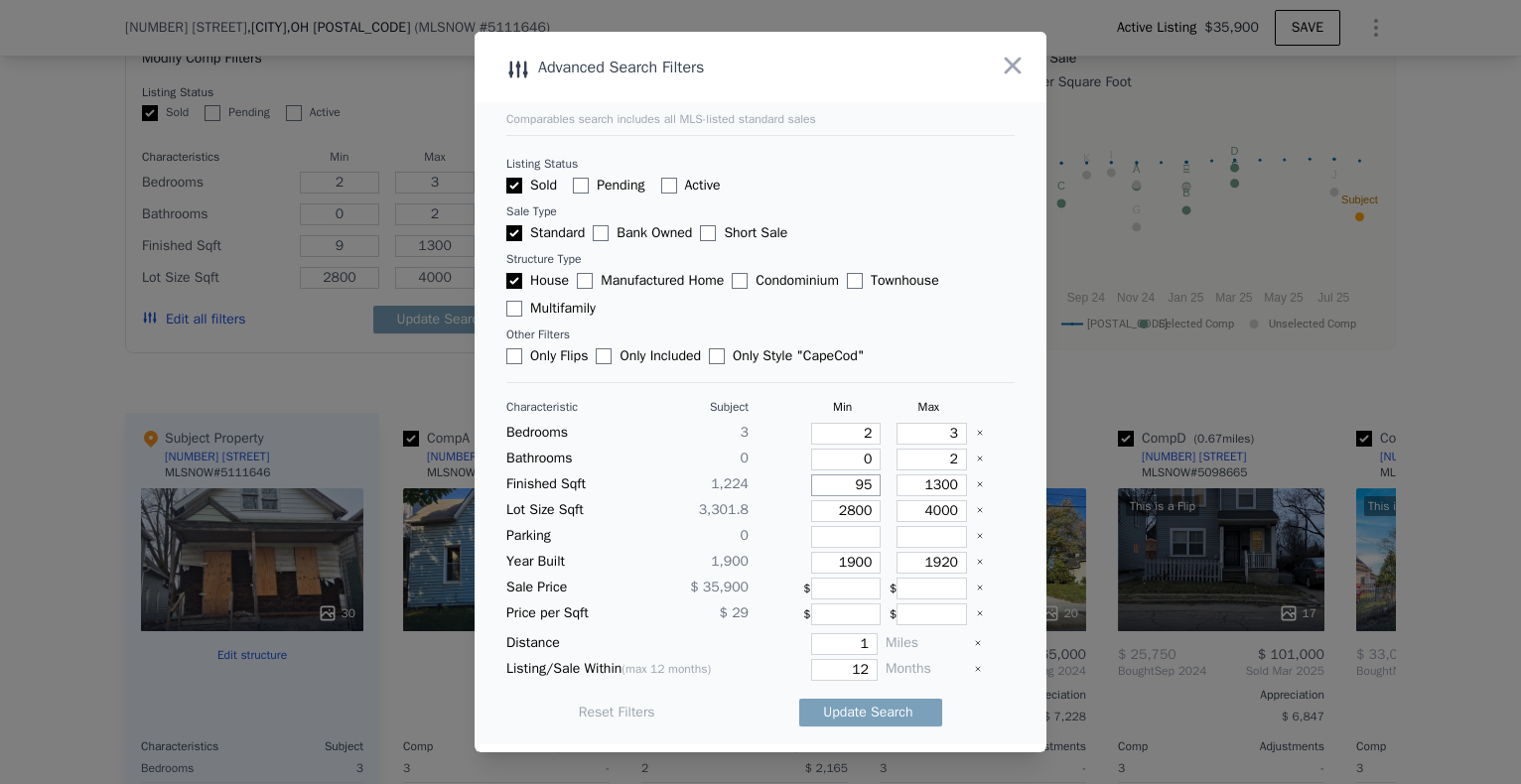 type on "95" 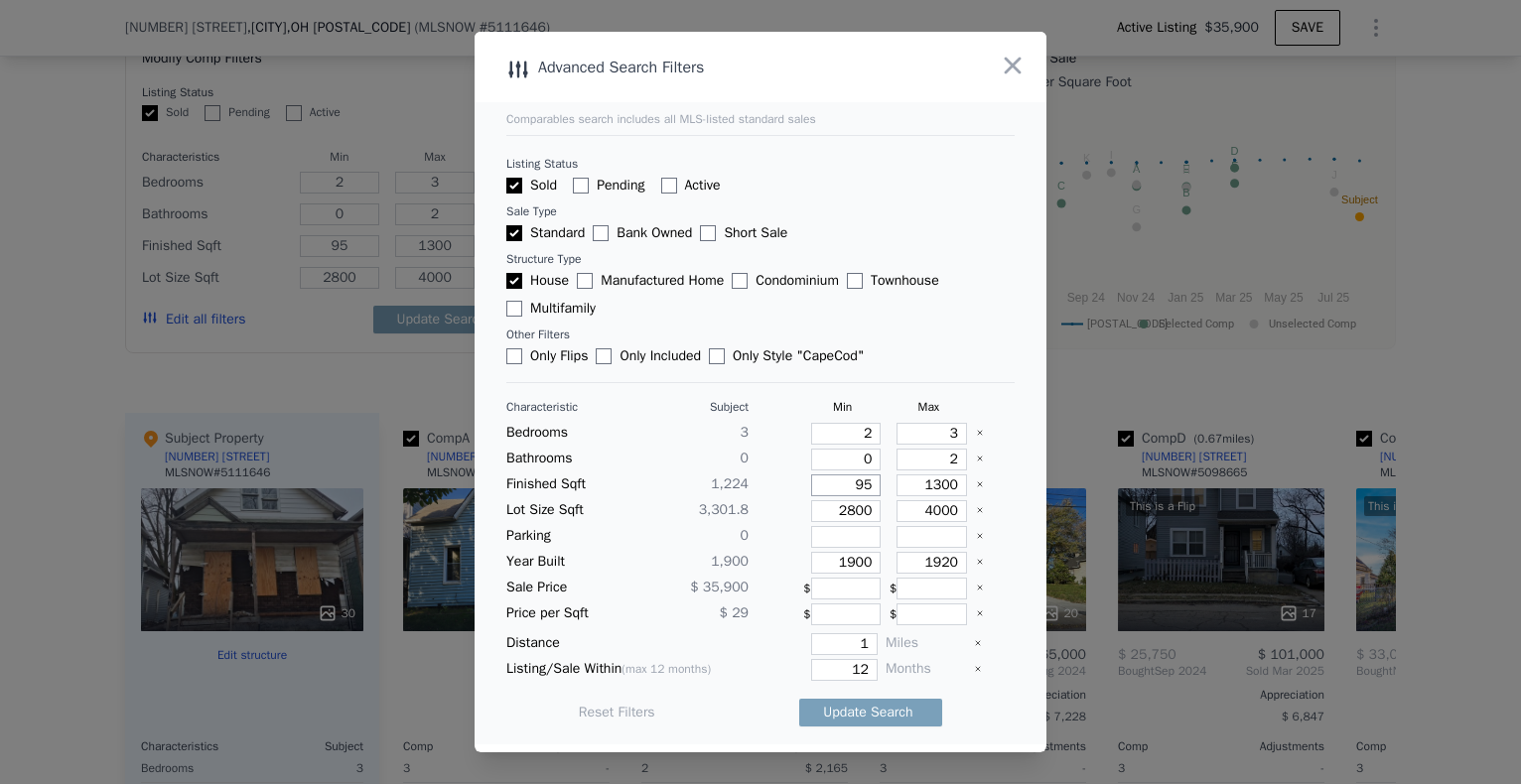 type on "950" 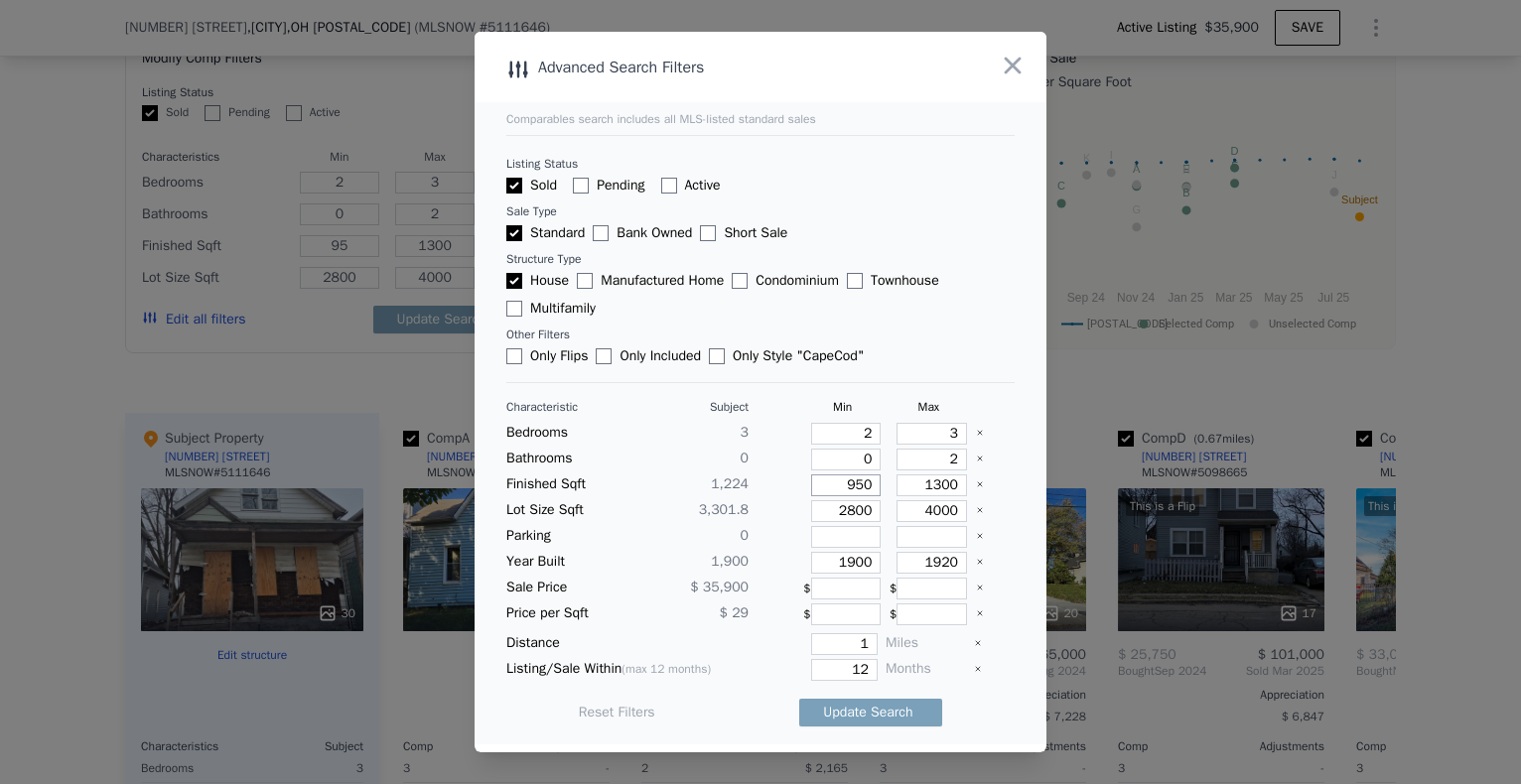 type on "950" 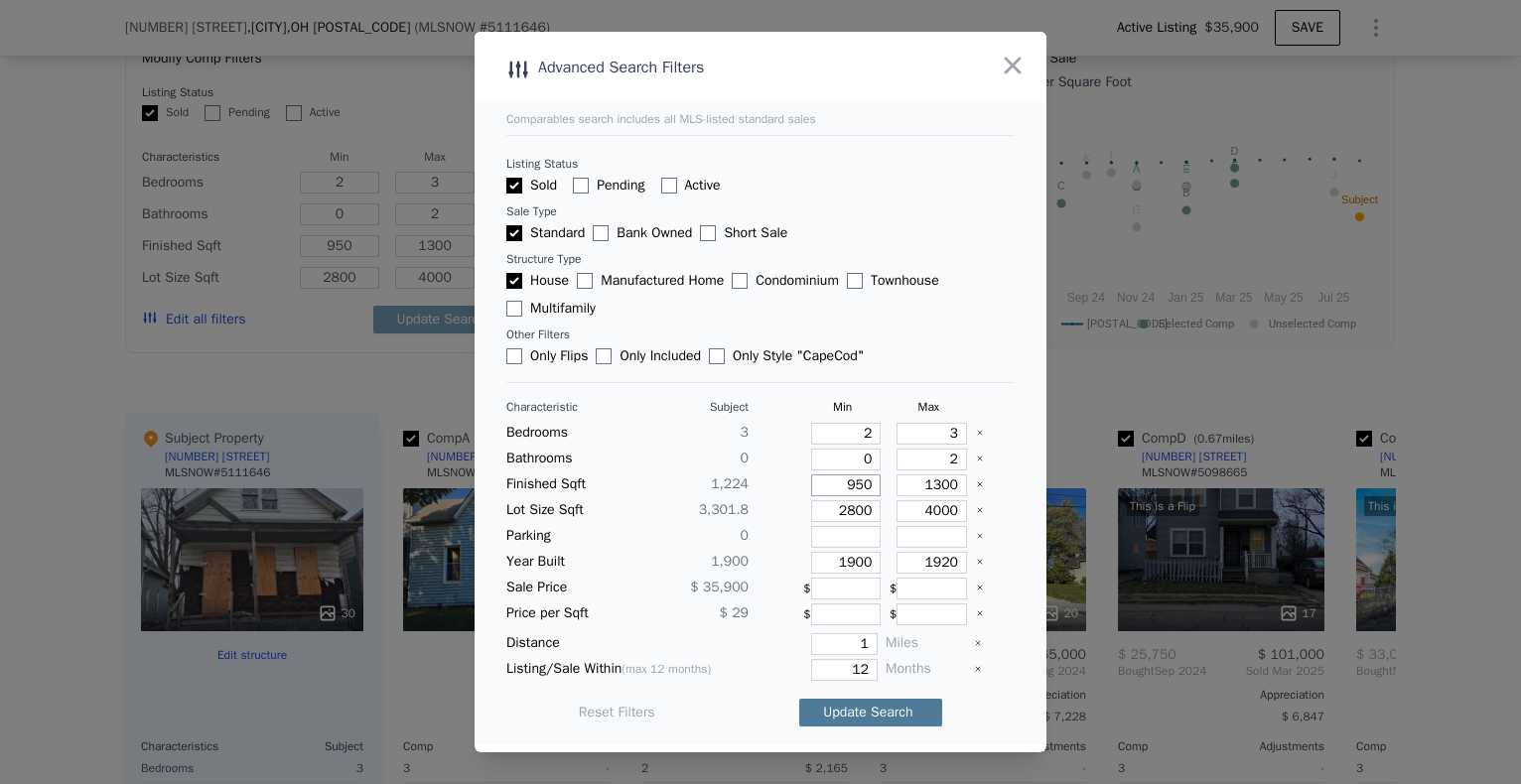 type on "950" 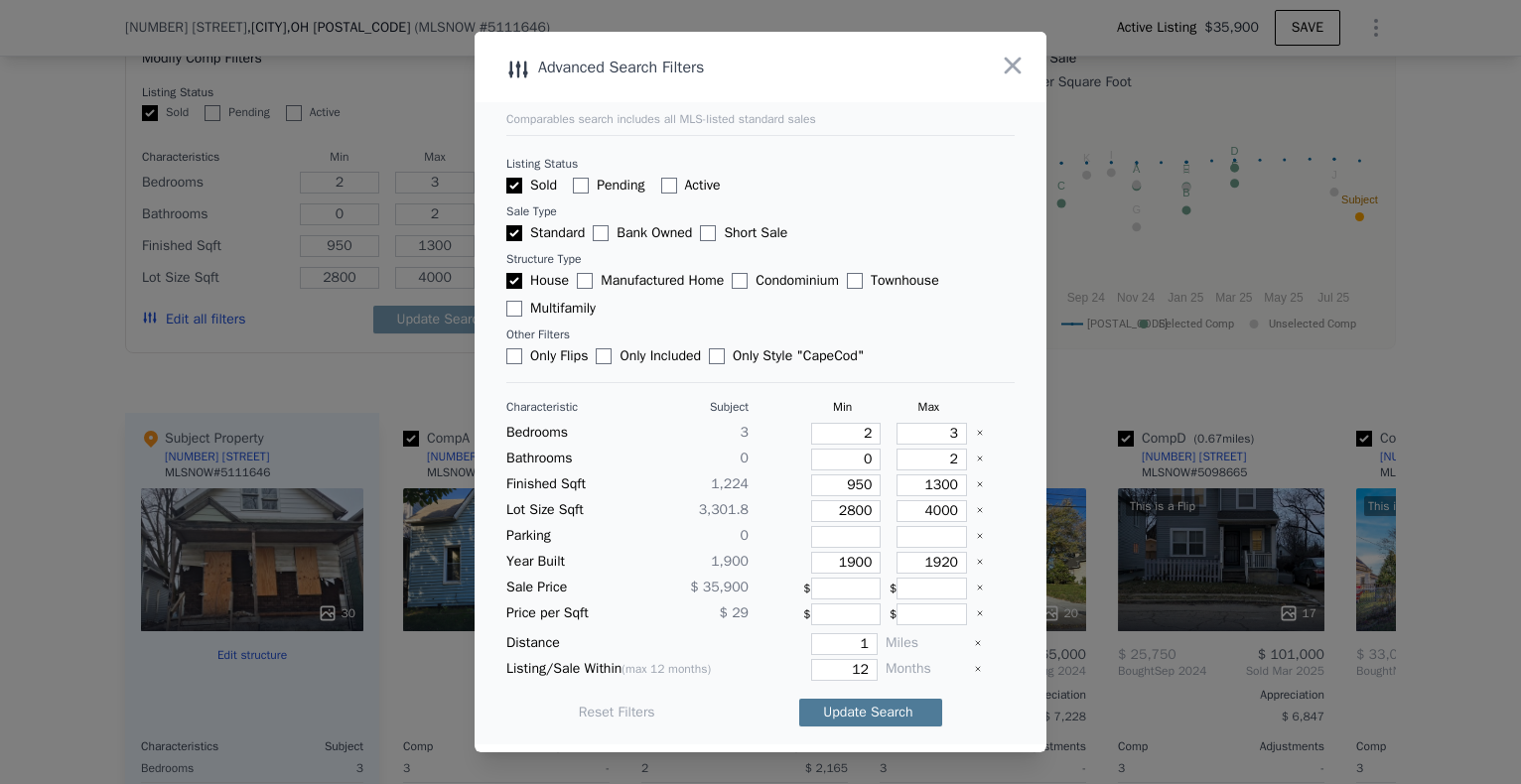 click on "Update Search" at bounding box center (871, 713) 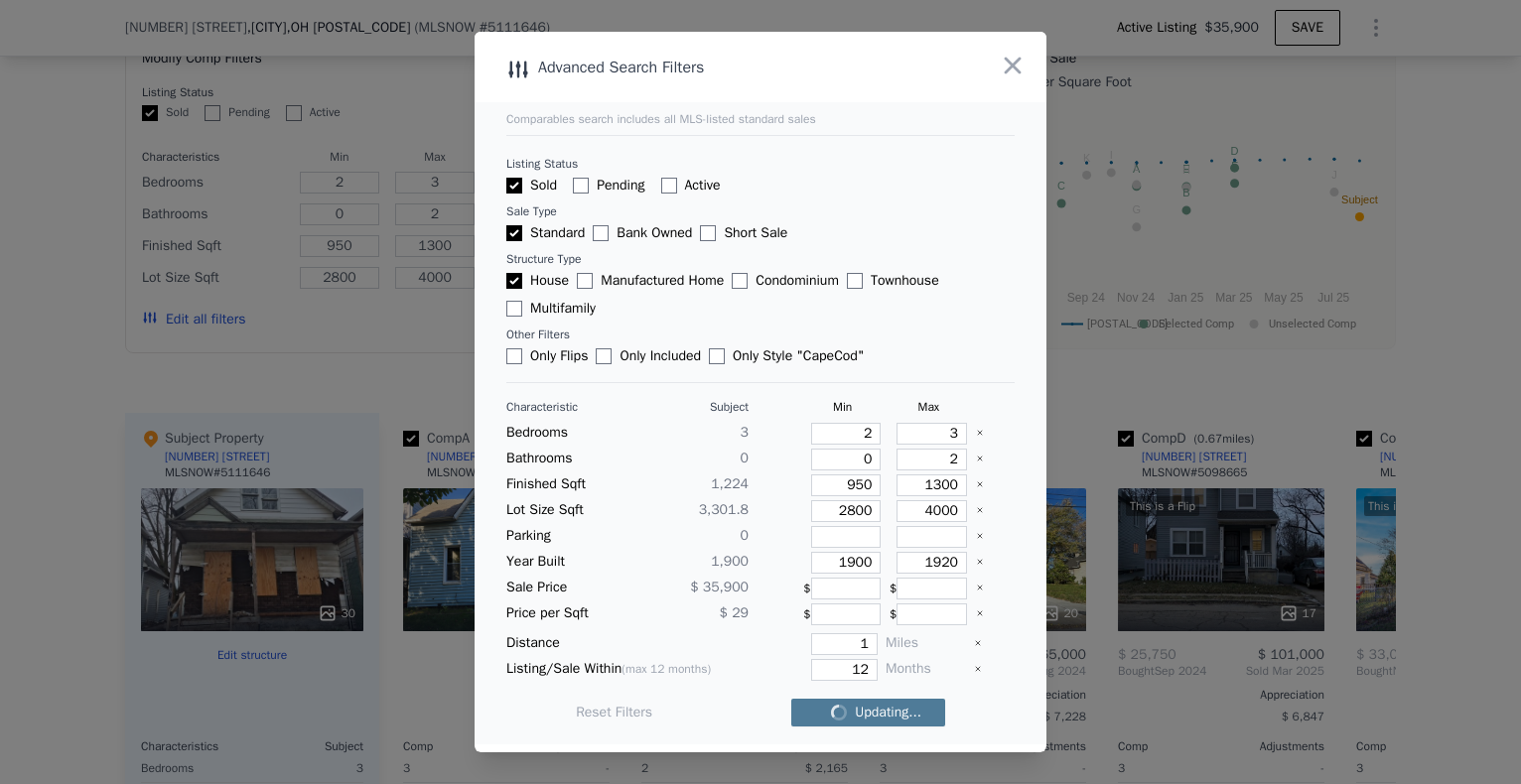 checkbox on "false" 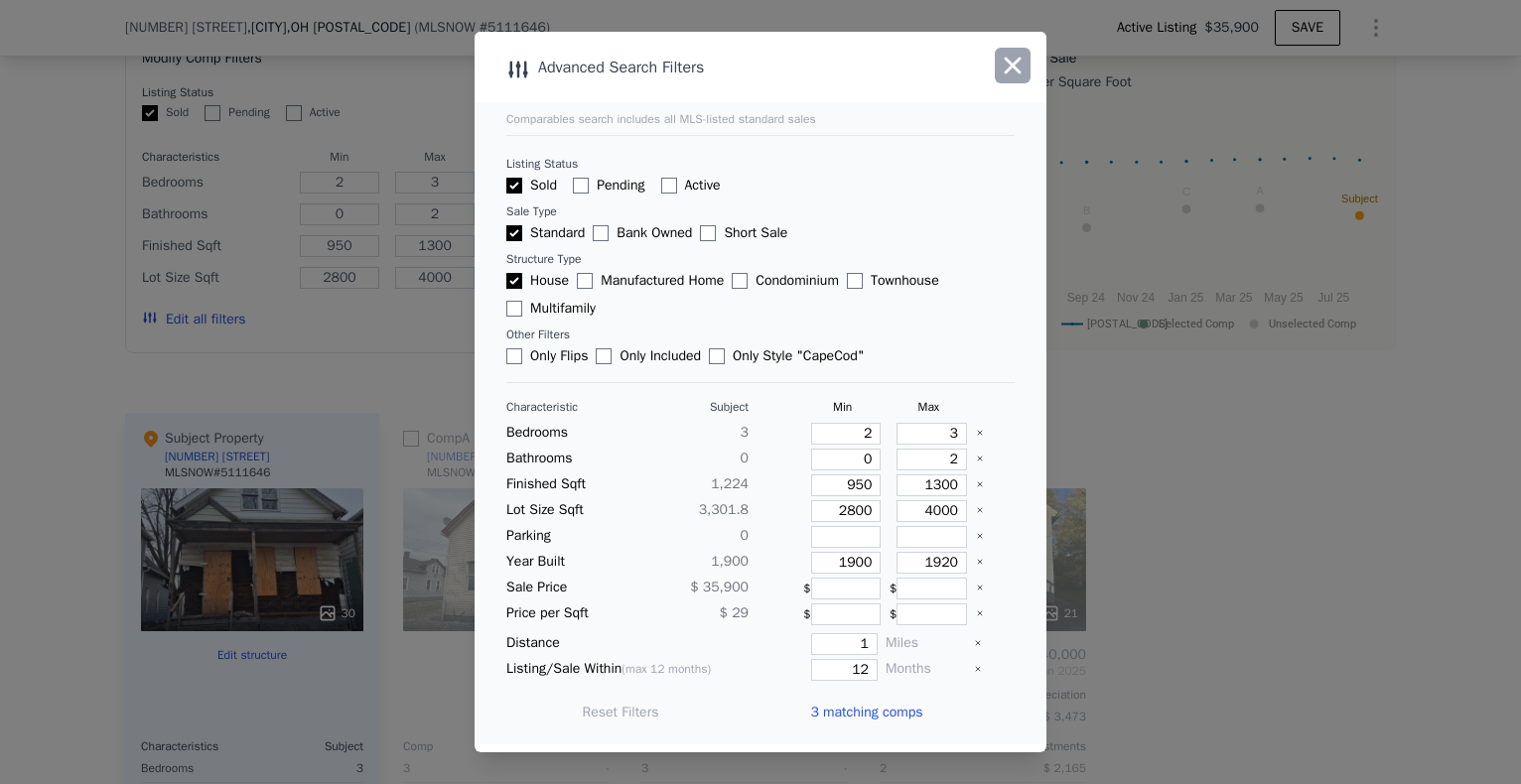 click 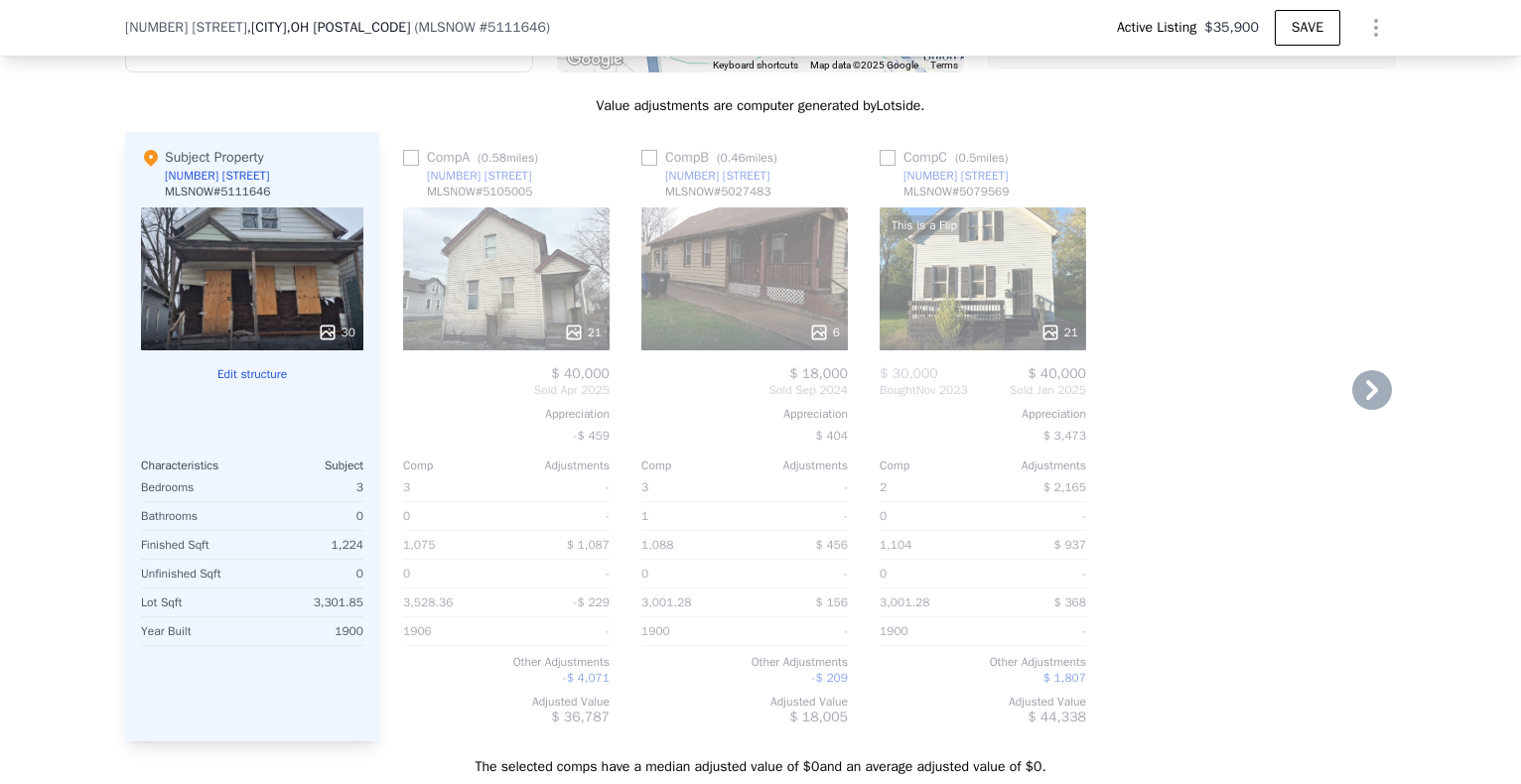 scroll, scrollTop: 2183, scrollLeft: 0, axis: vertical 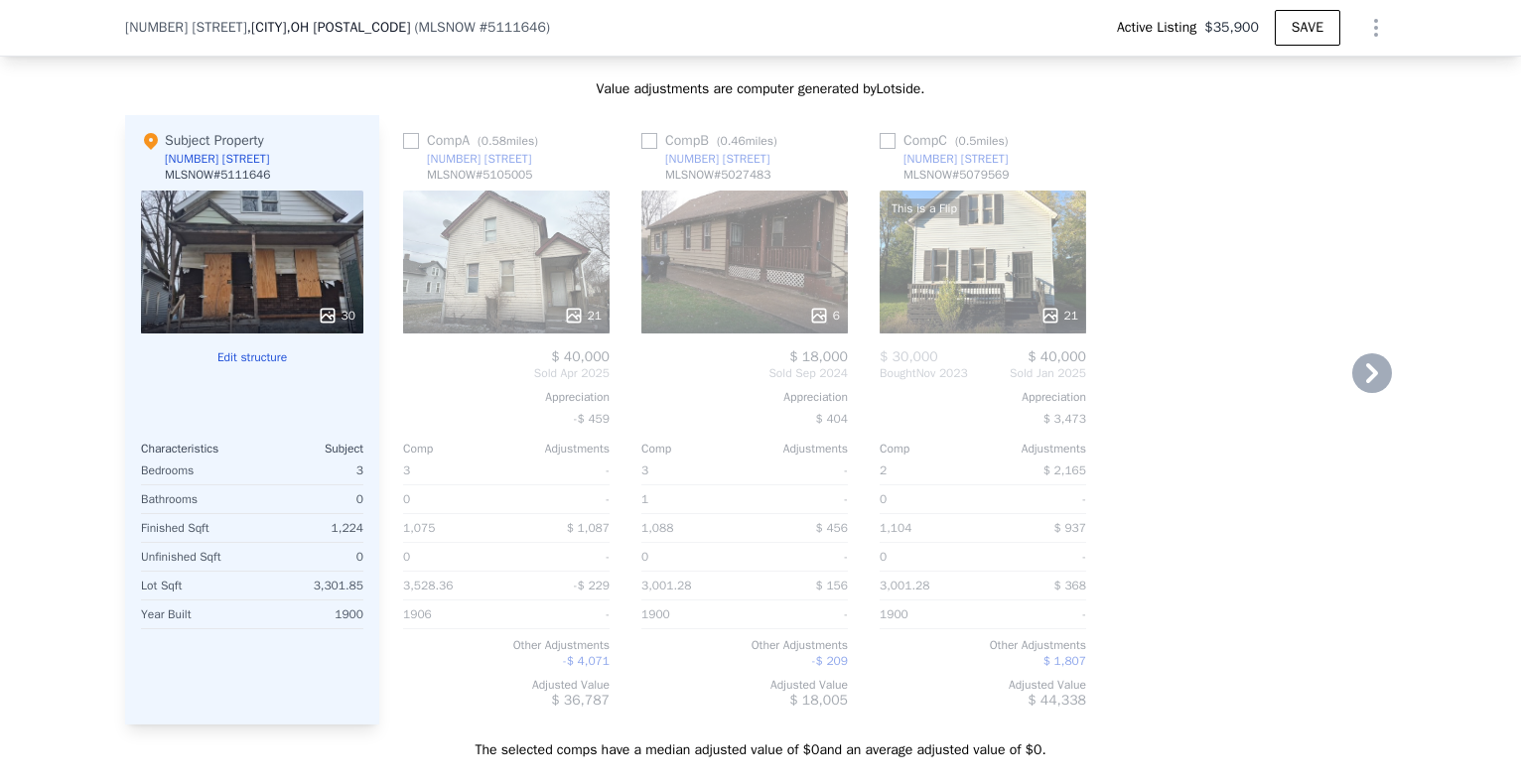 click at bounding box center (411, 141) 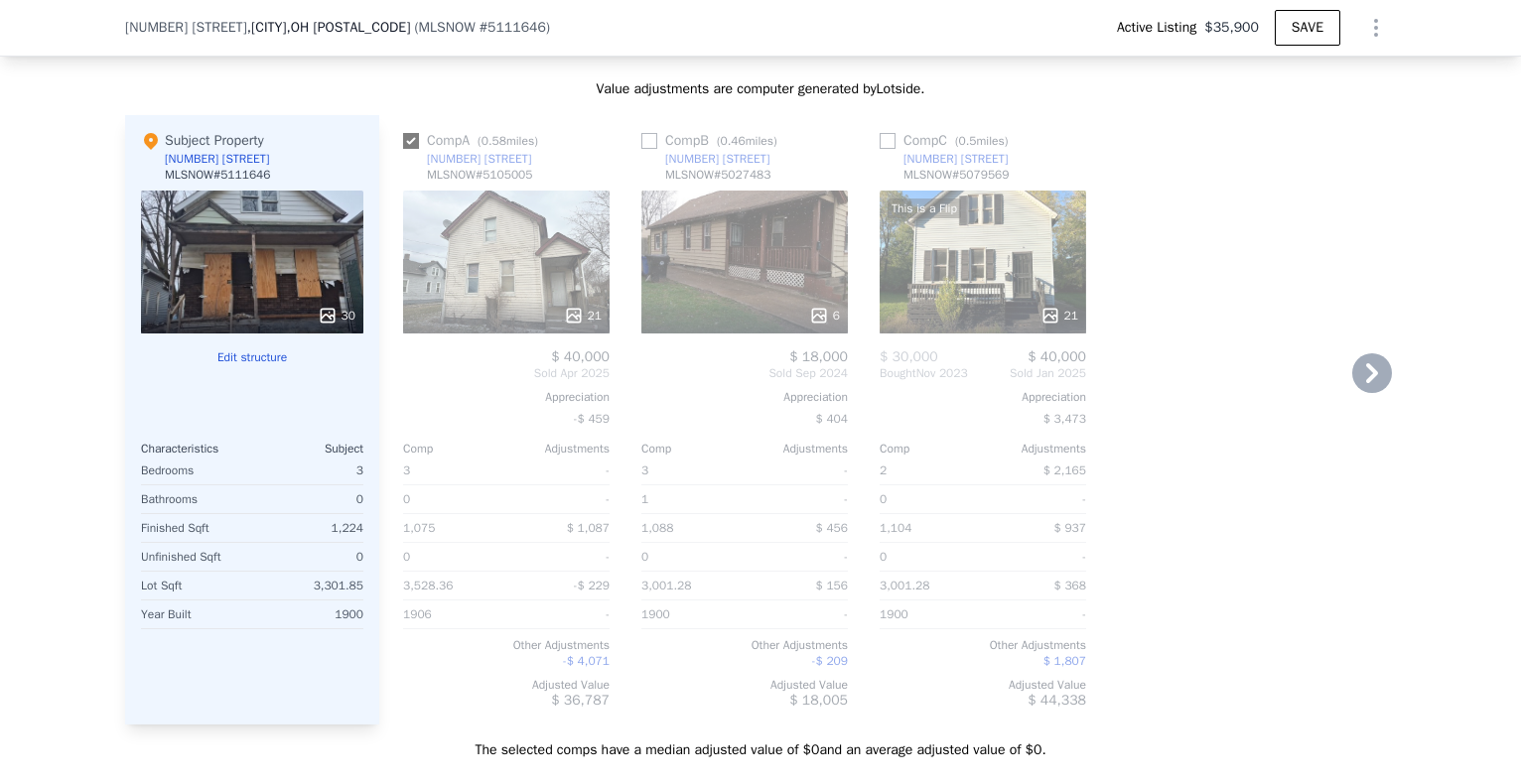 checkbox on "true" 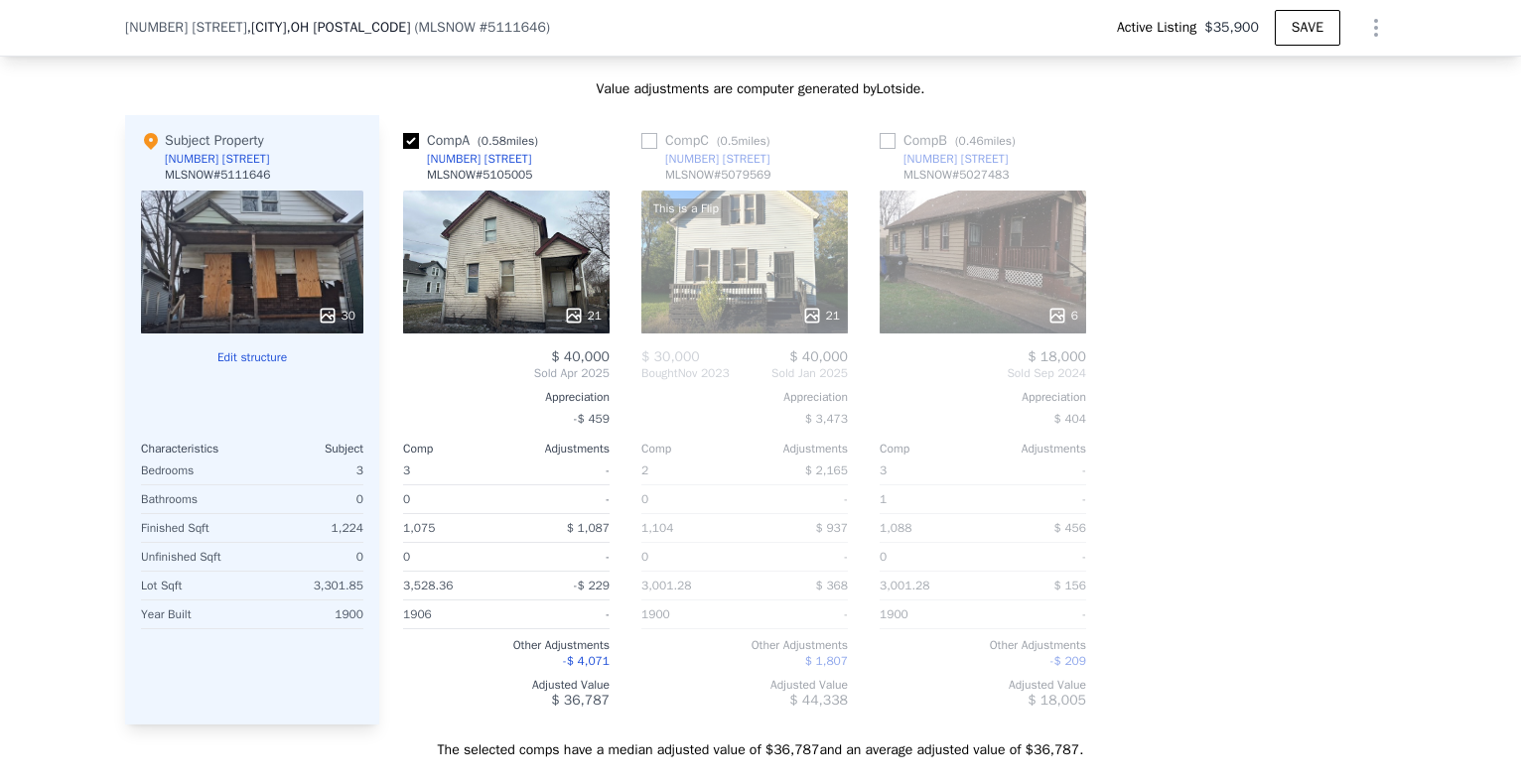 click at bounding box center [649, 141] 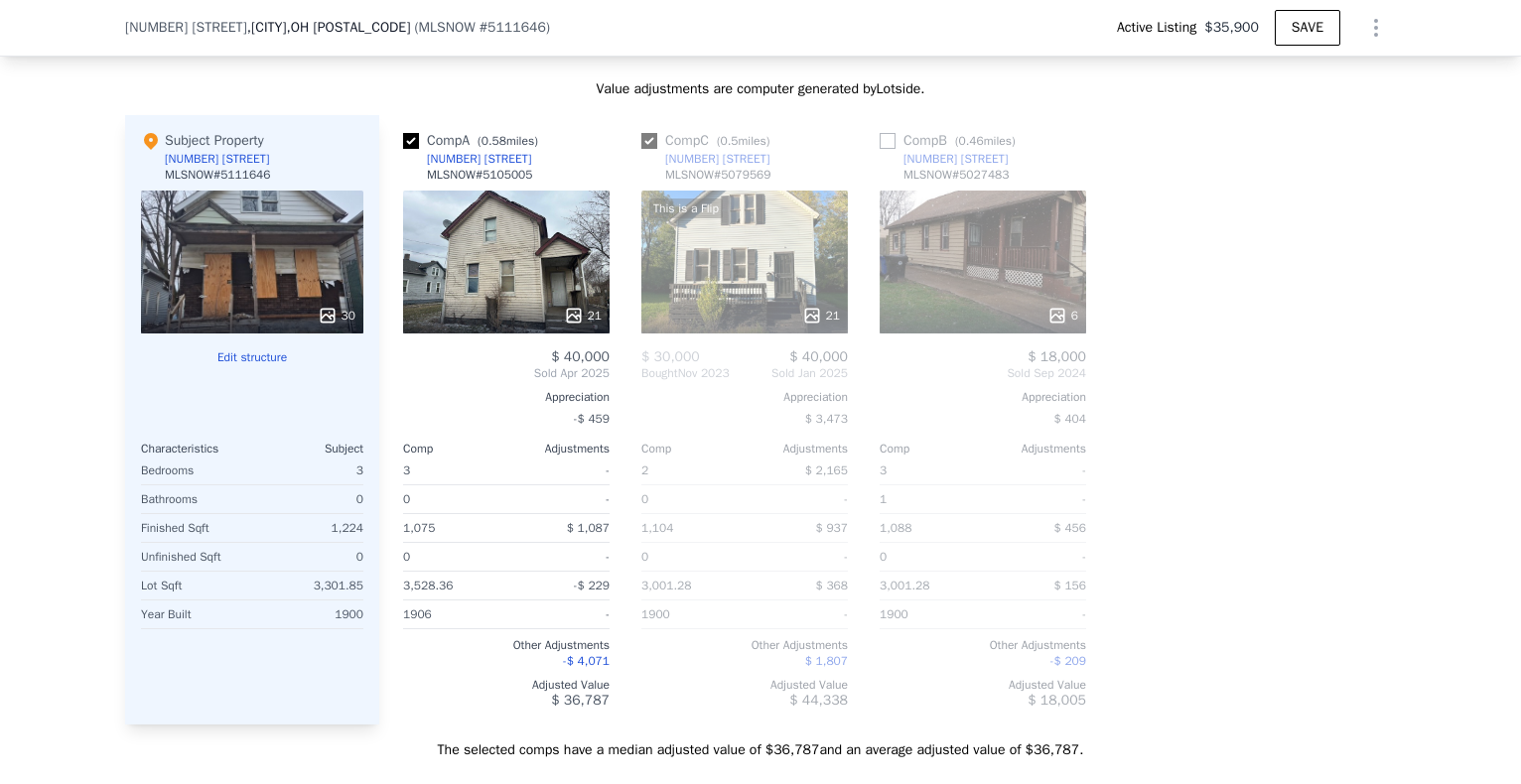 checkbox on "true" 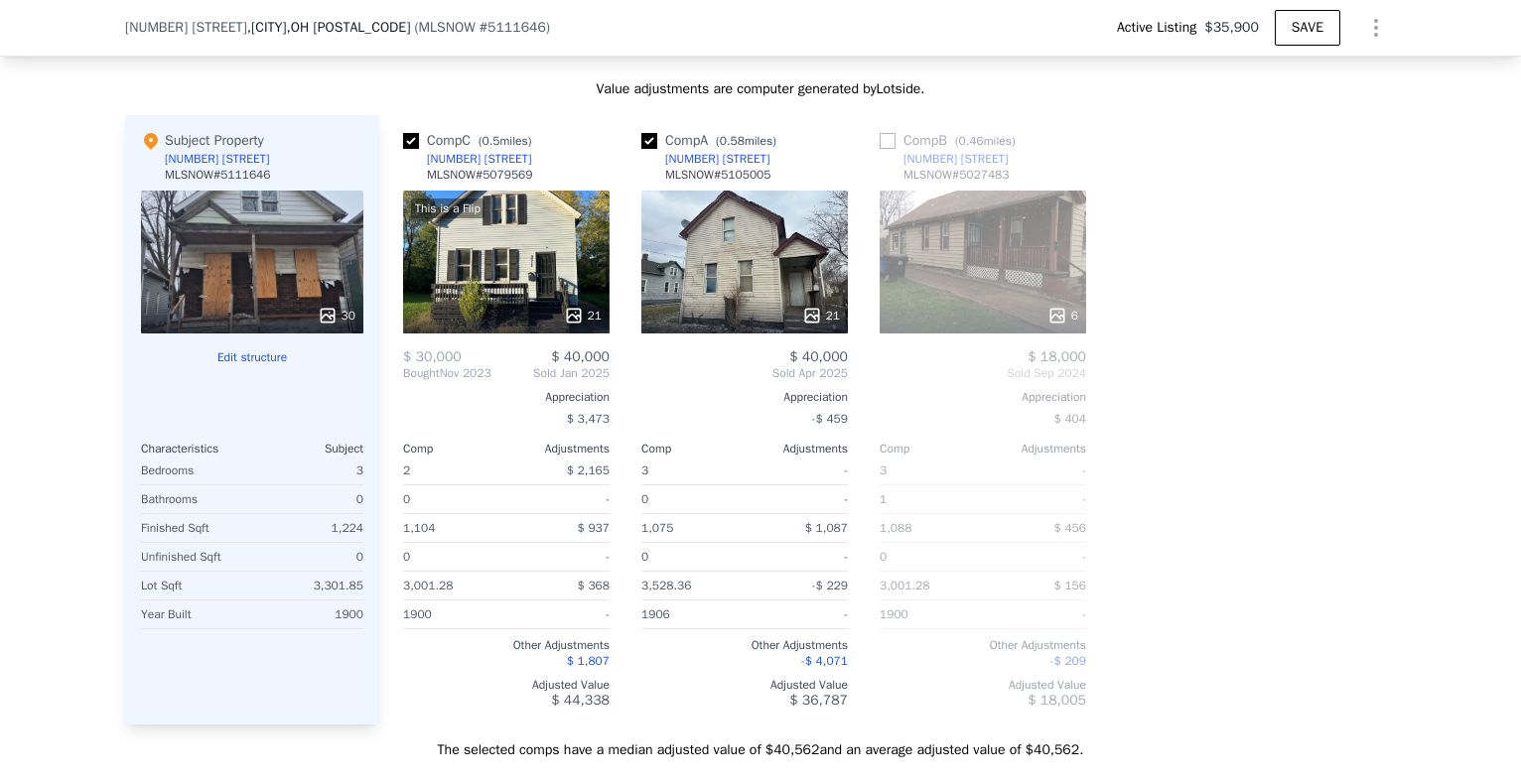 click at bounding box center (888, 141) 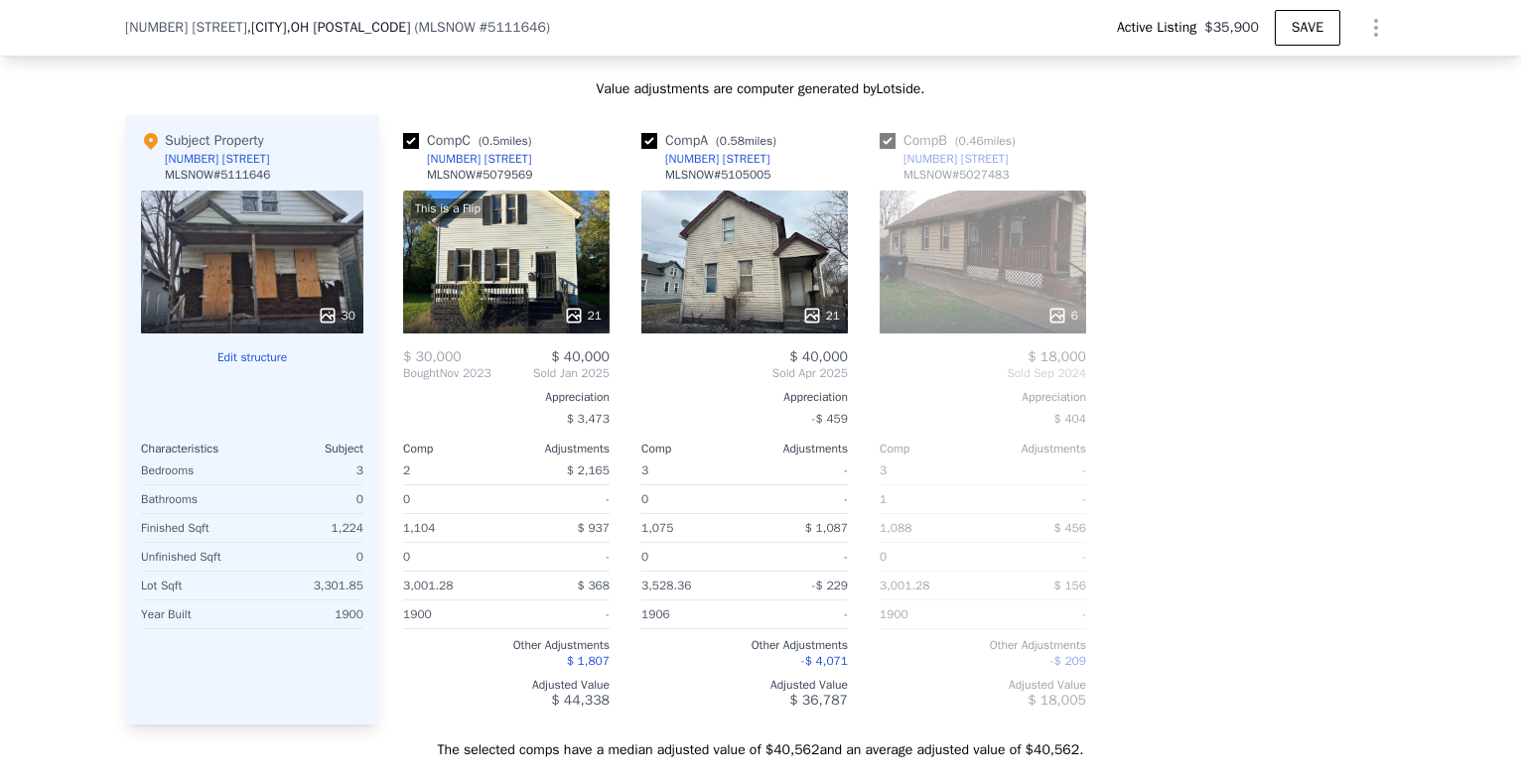 checkbox on "true" 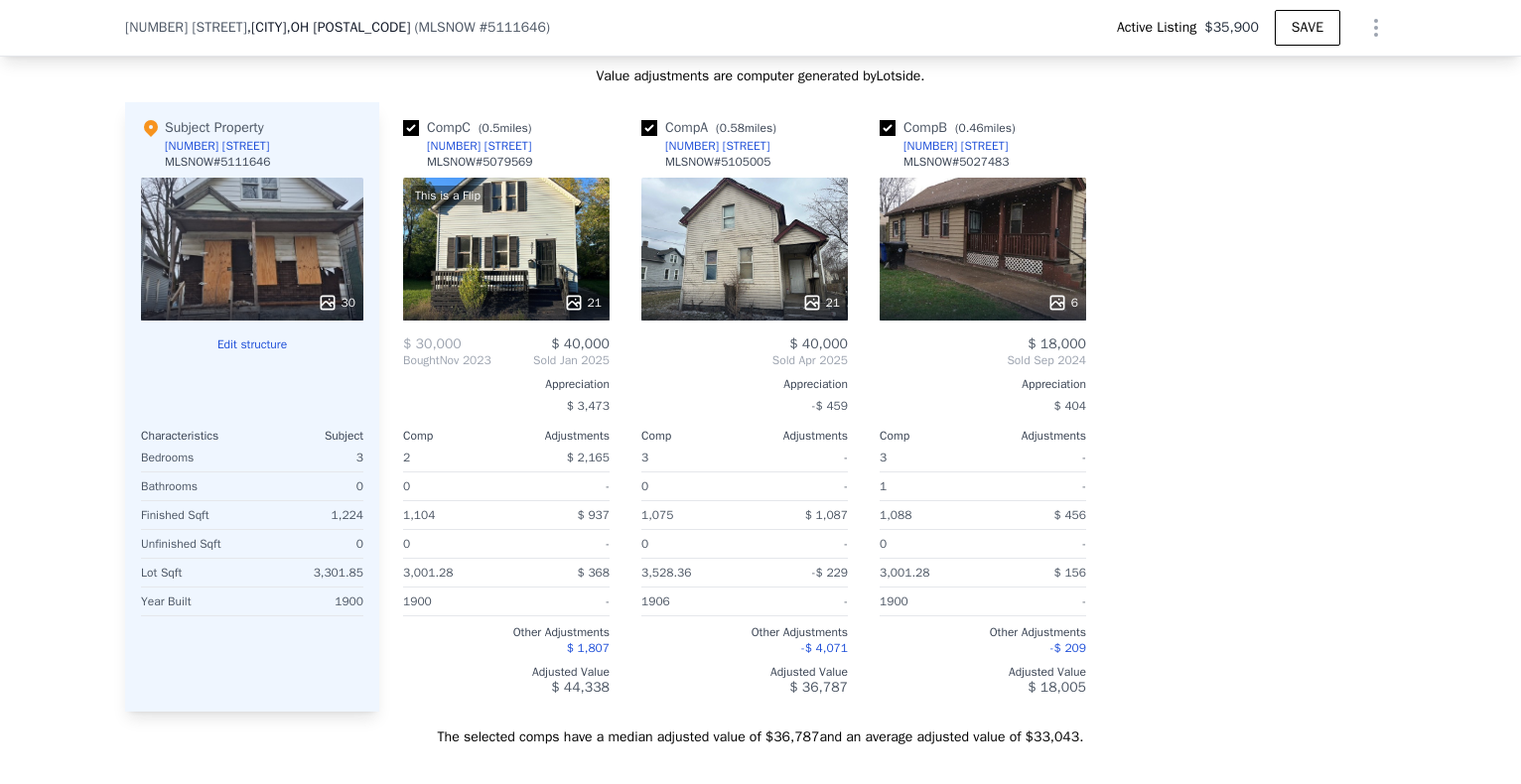 scroll, scrollTop: 2183, scrollLeft: 0, axis: vertical 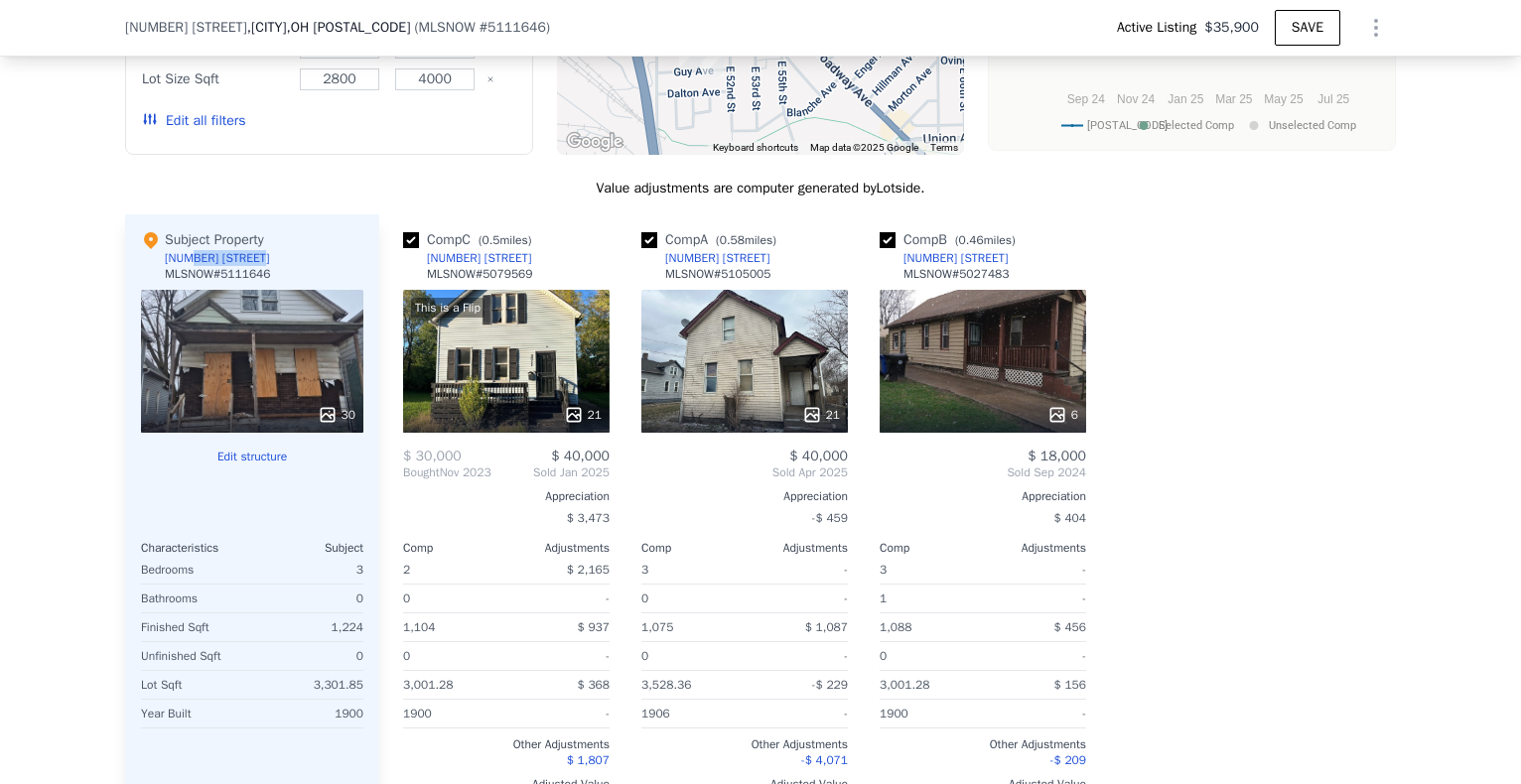 drag, startPoint x: 248, startPoint y: 266, endPoint x: 179, endPoint y: 266, distance: 69 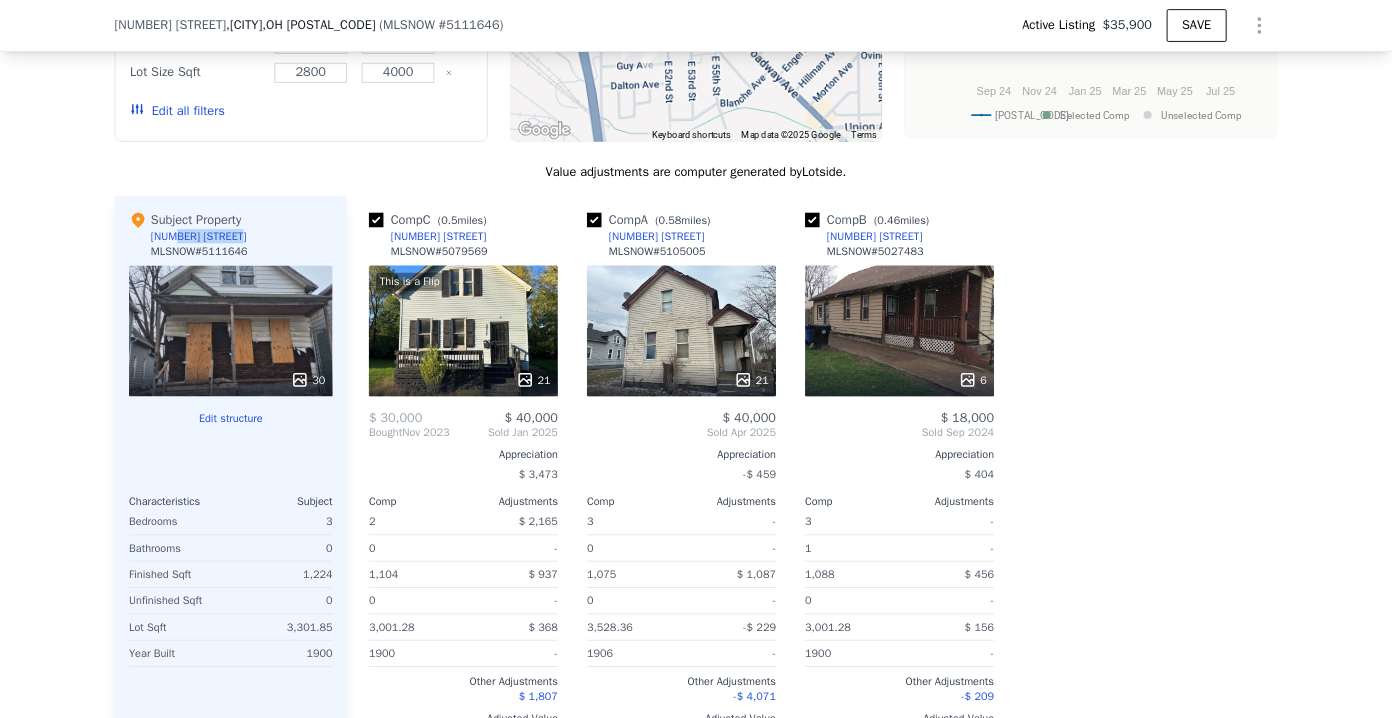 scroll, scrollTop: 2100, scrollLeft: 0, axis: vertical 